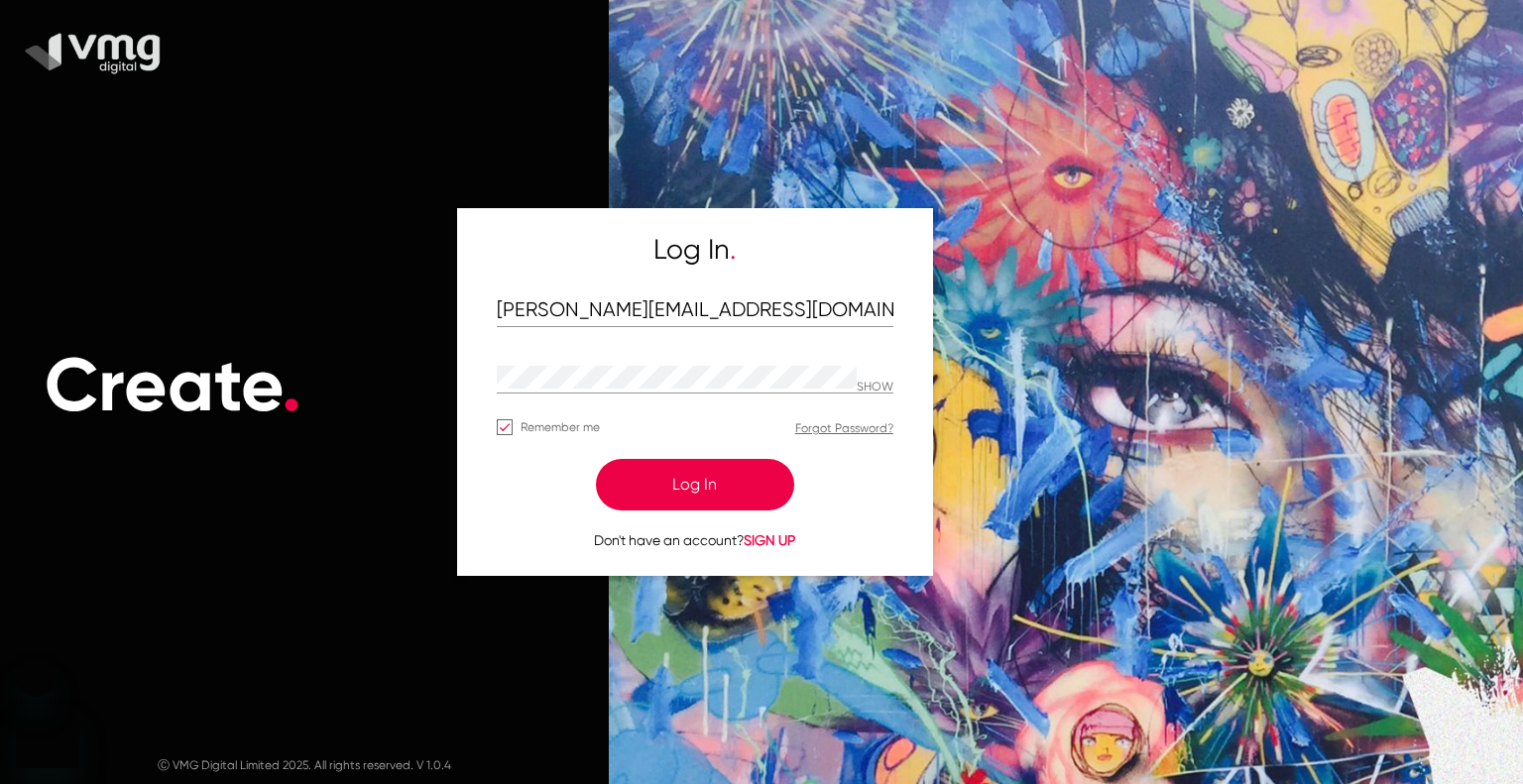 scroll, scrollTop: 0, scrollLeft: 0, axis: both 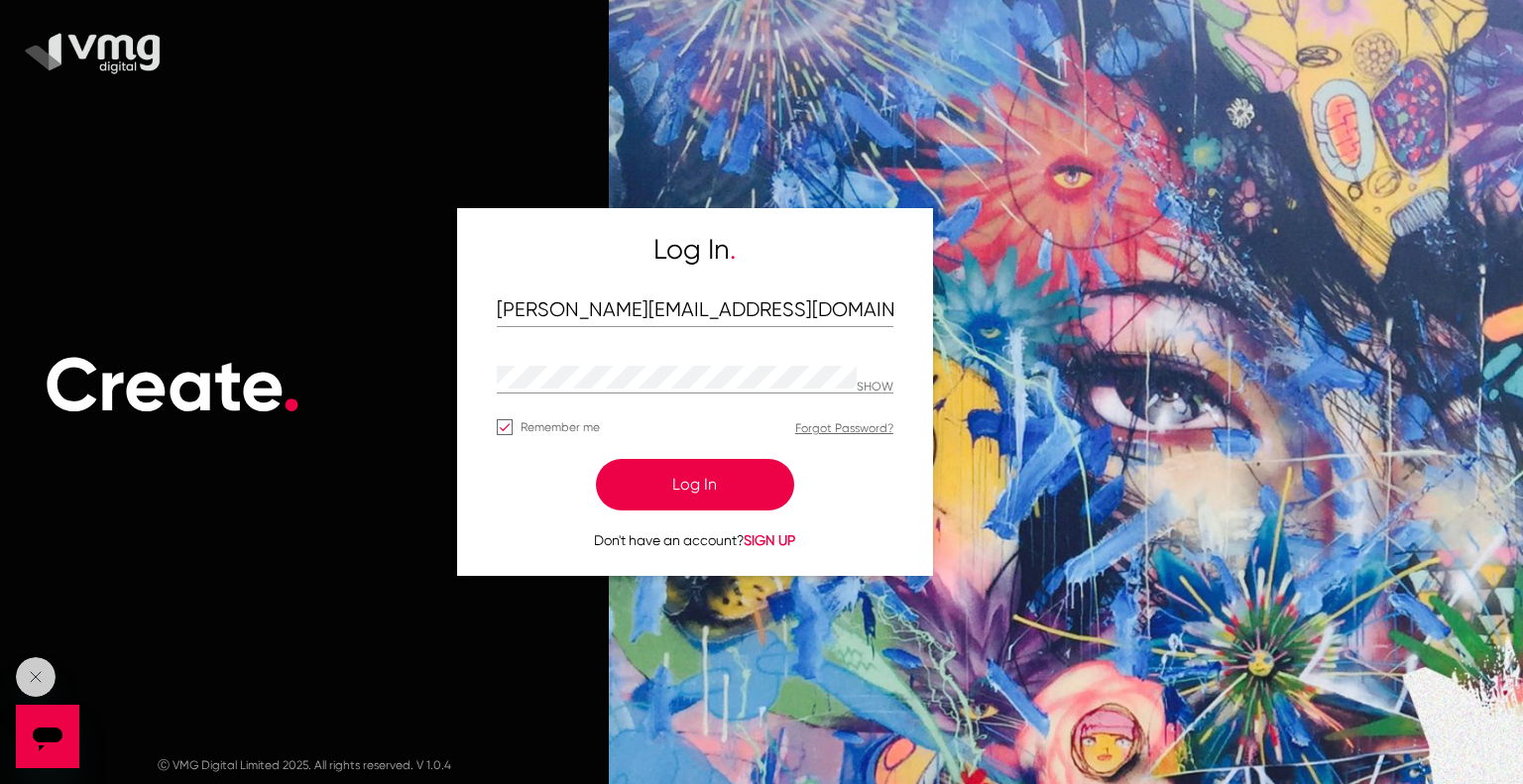 click on "Log In" at bounding box center (695, 485) 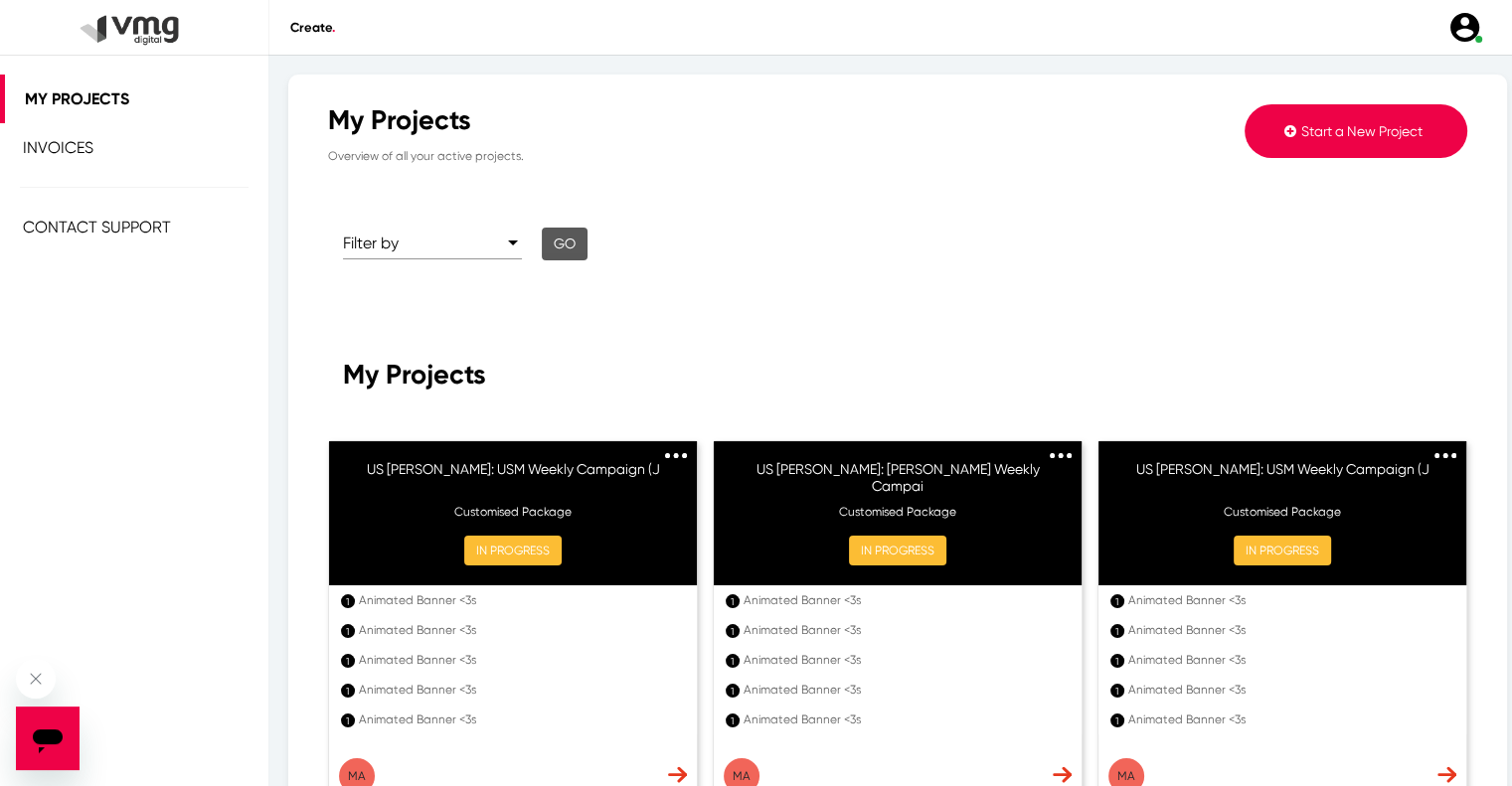 click on "Start a New Project" 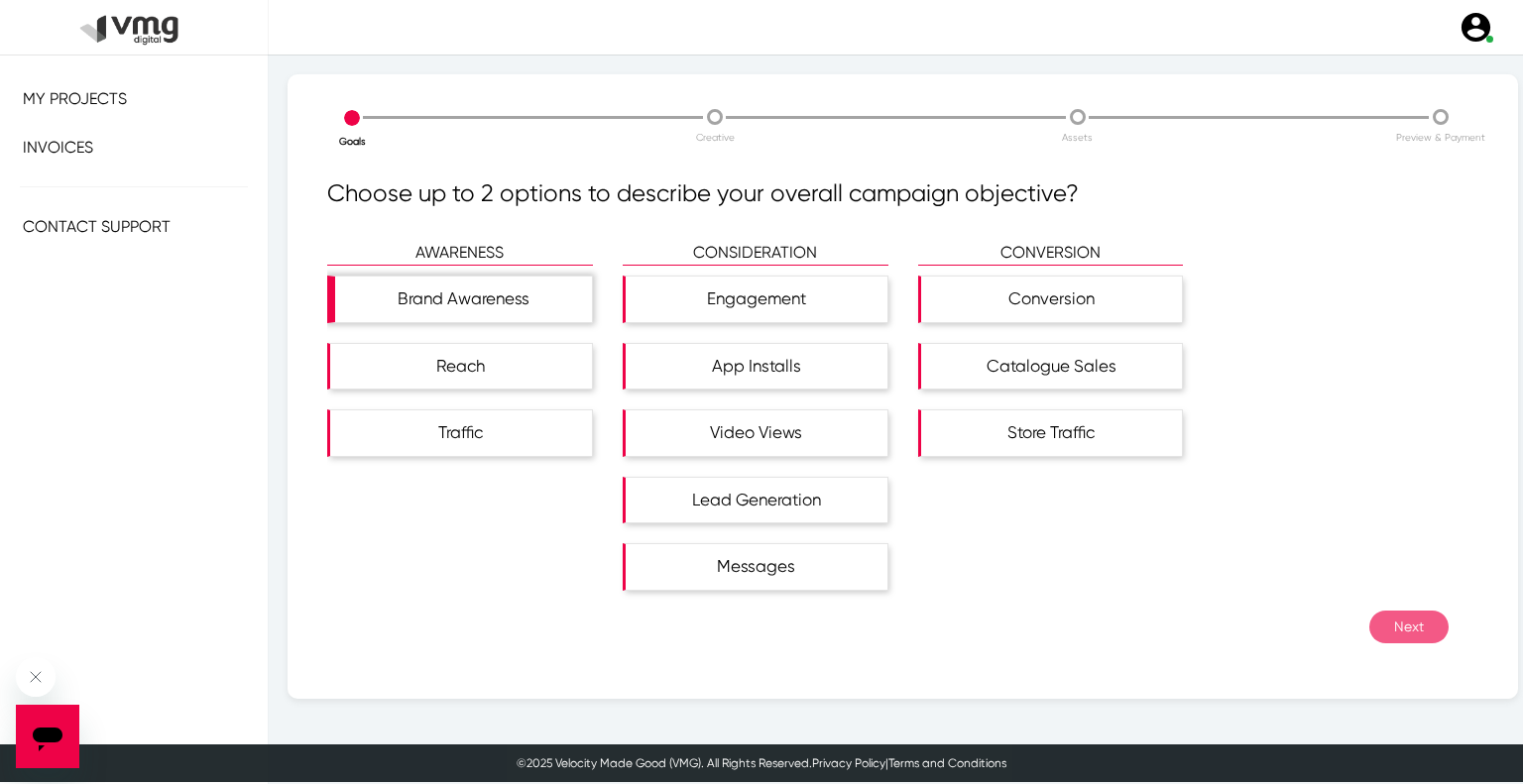click on "Brand Awareness" 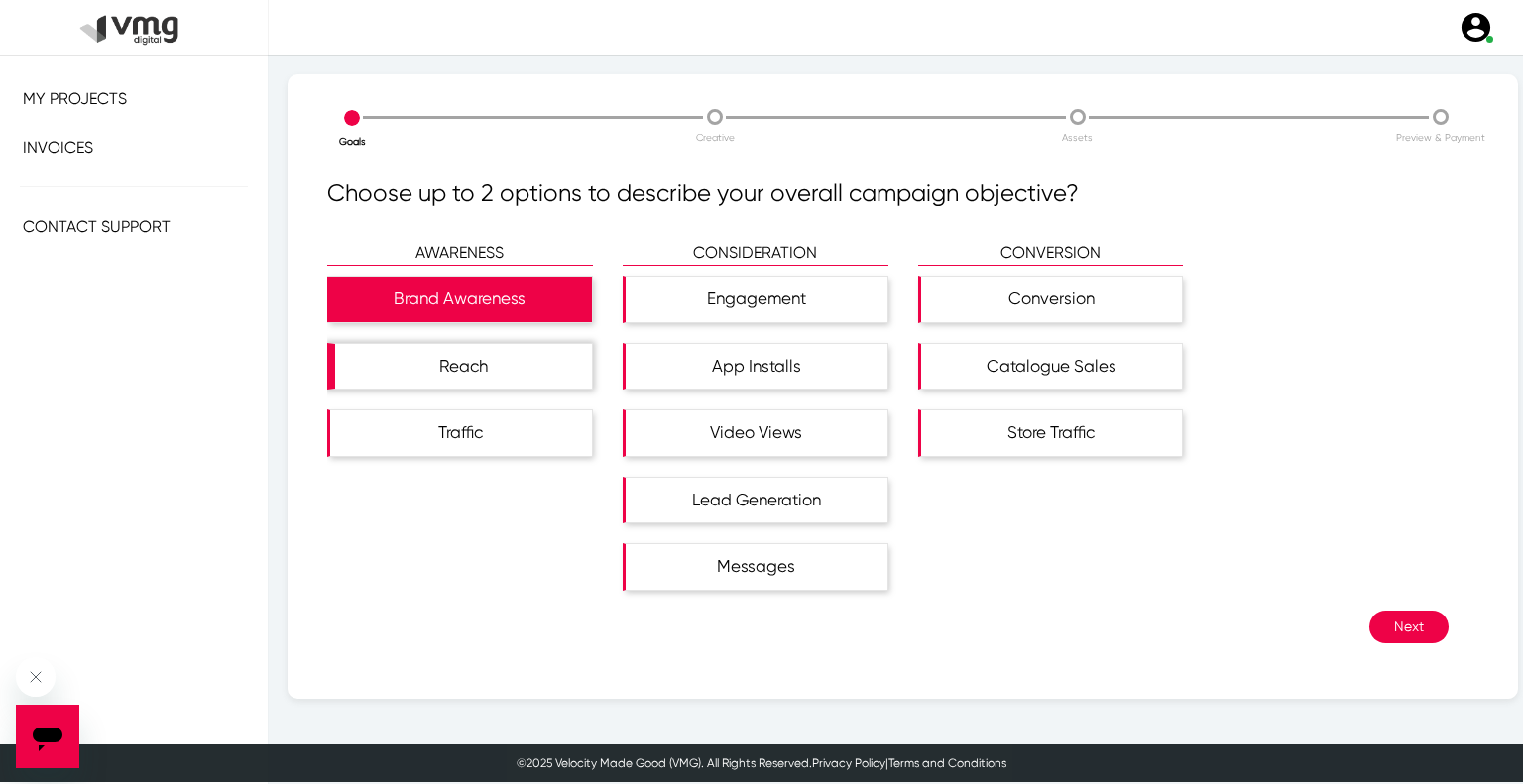 click on "Reach" 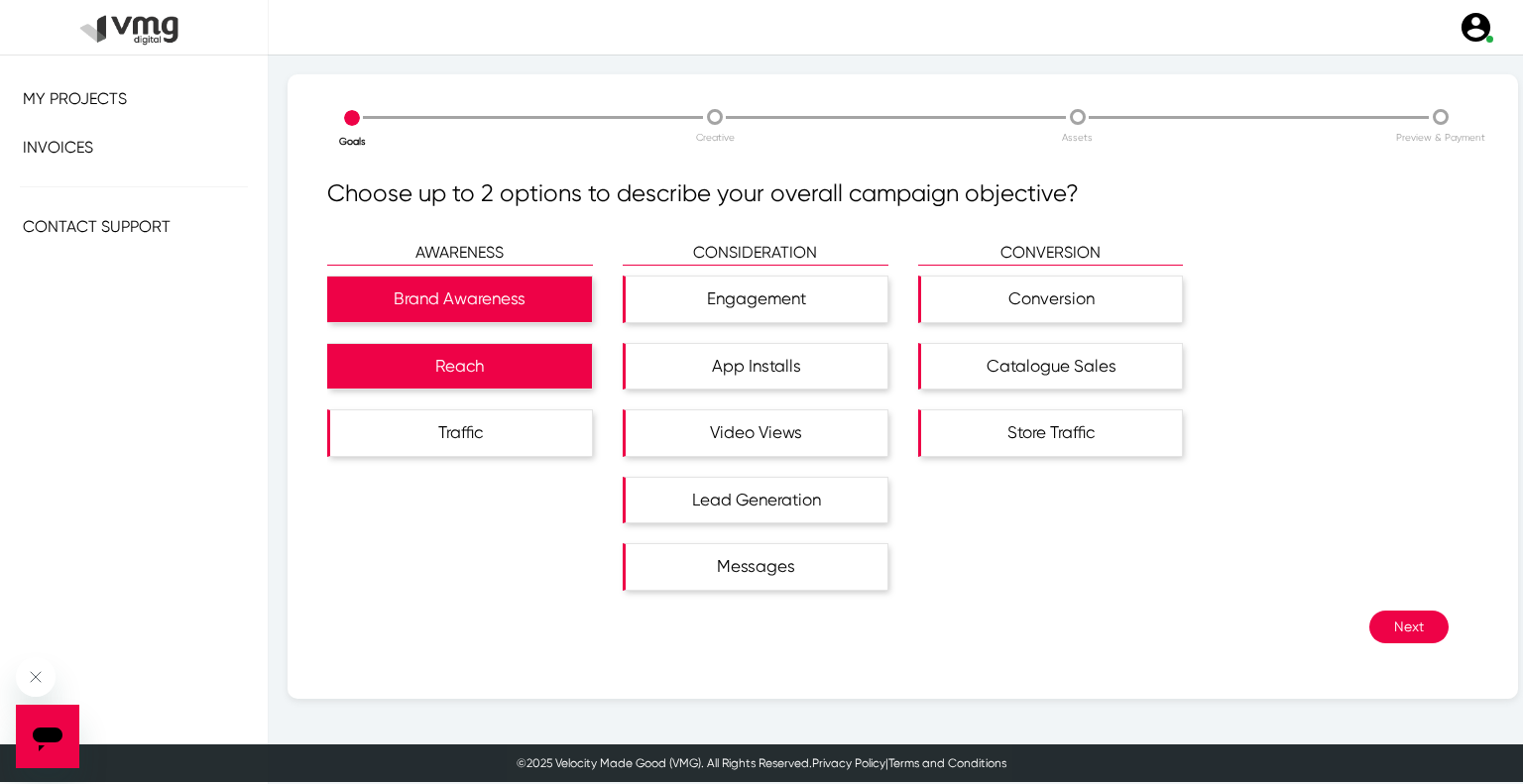 click on "Next" 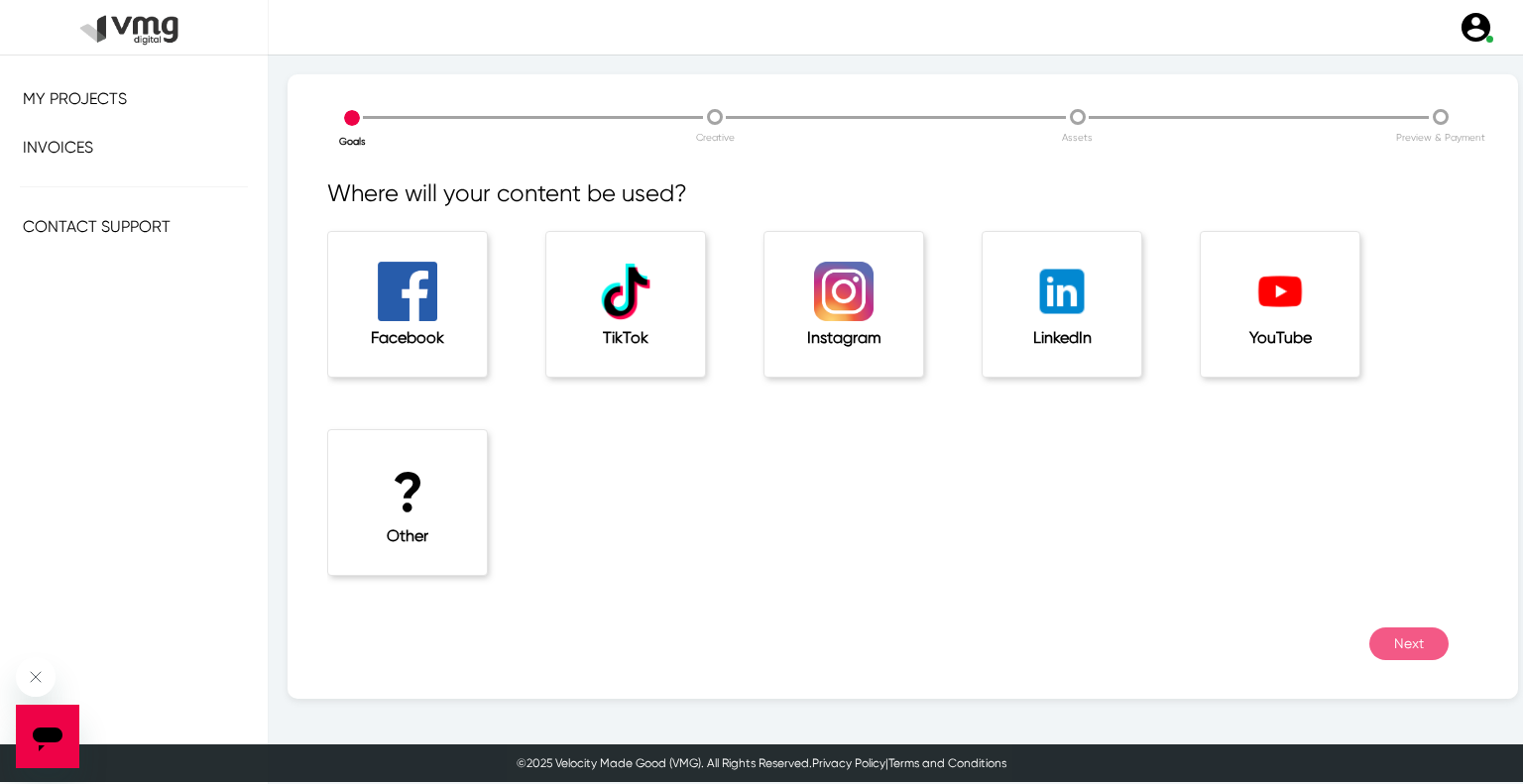 click on "?  Other" 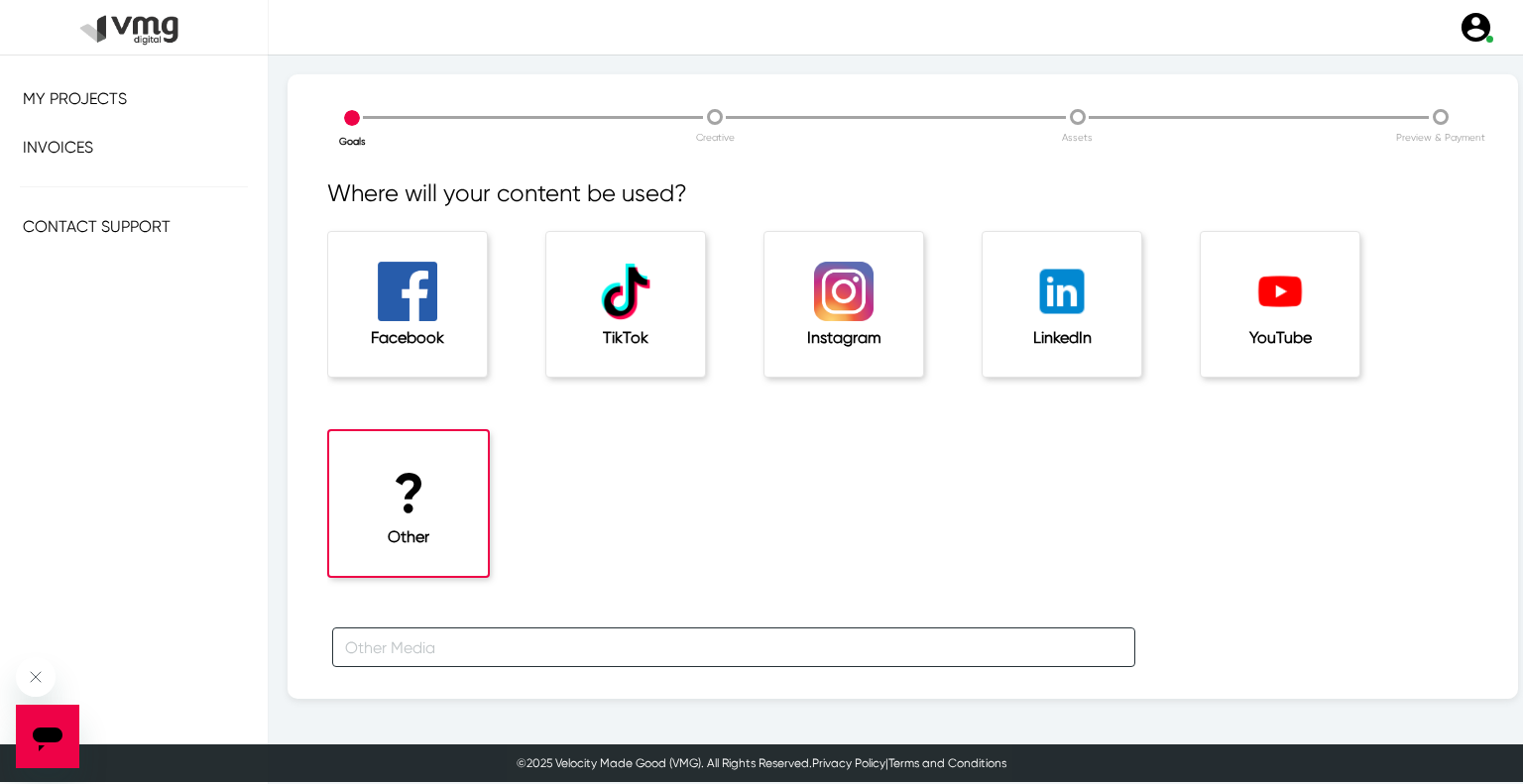 click 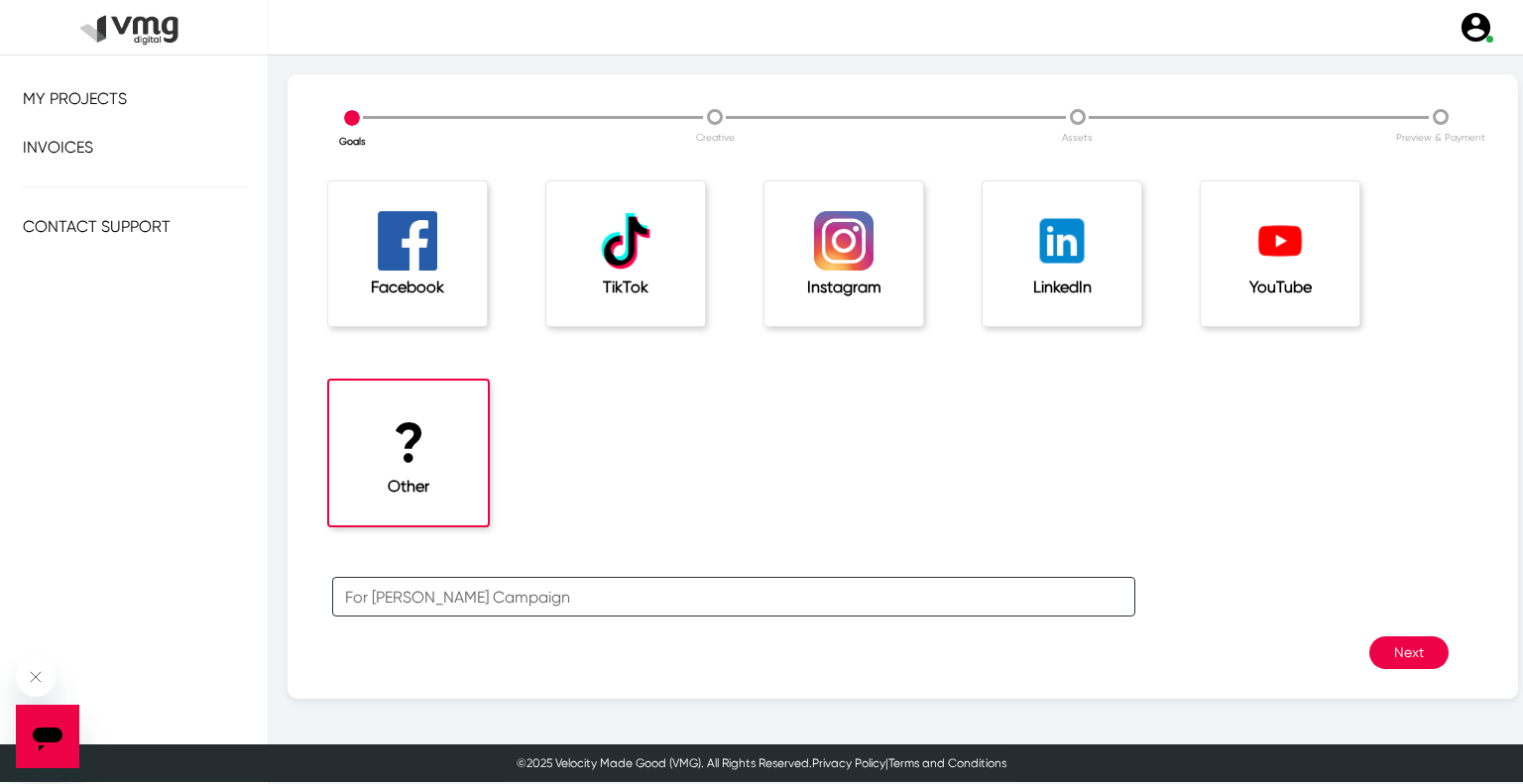 scroll, scrollTop: 65, scrollLeft: 0, axis: vertical 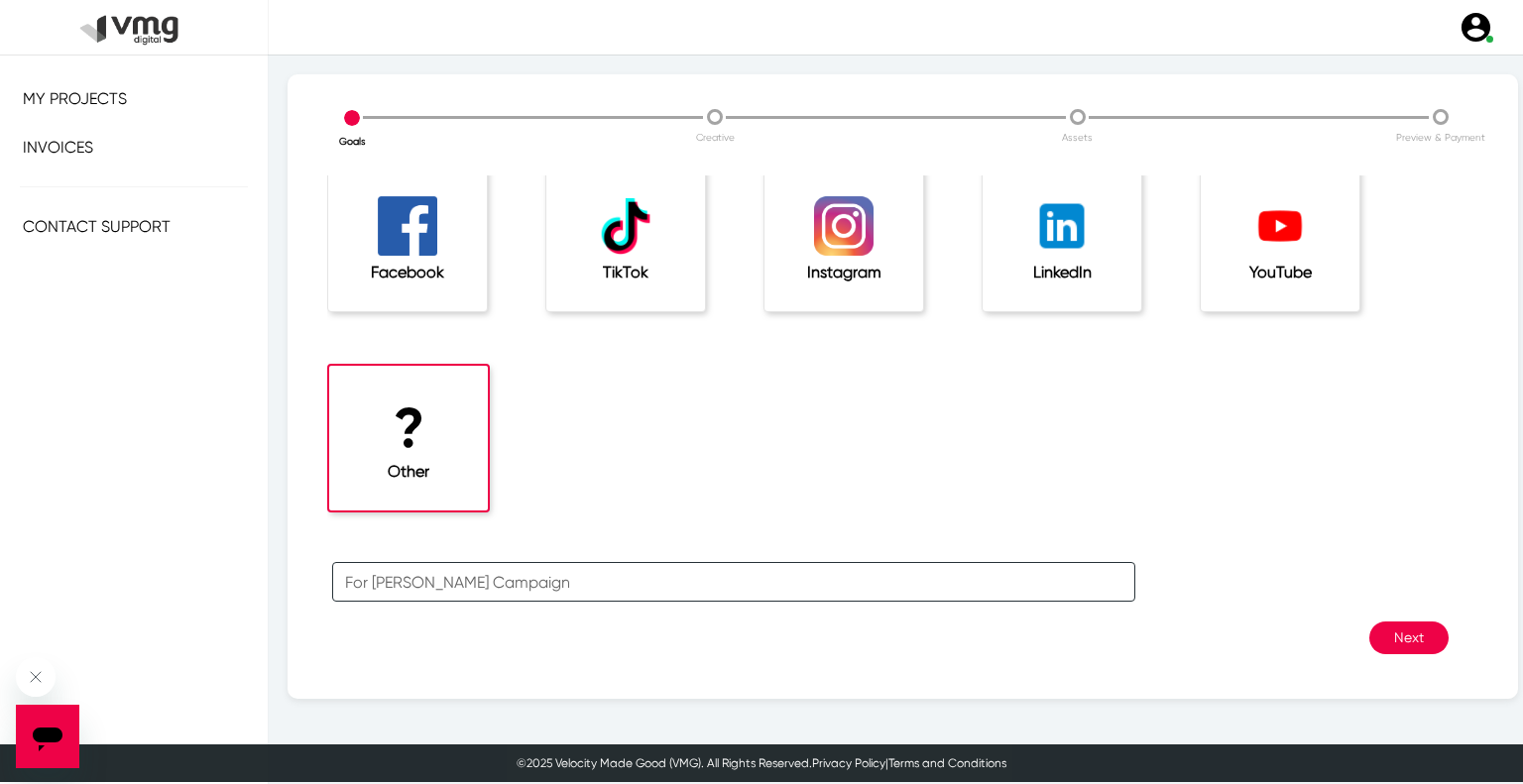 type on "For [PERSON_NAME] Campaign" 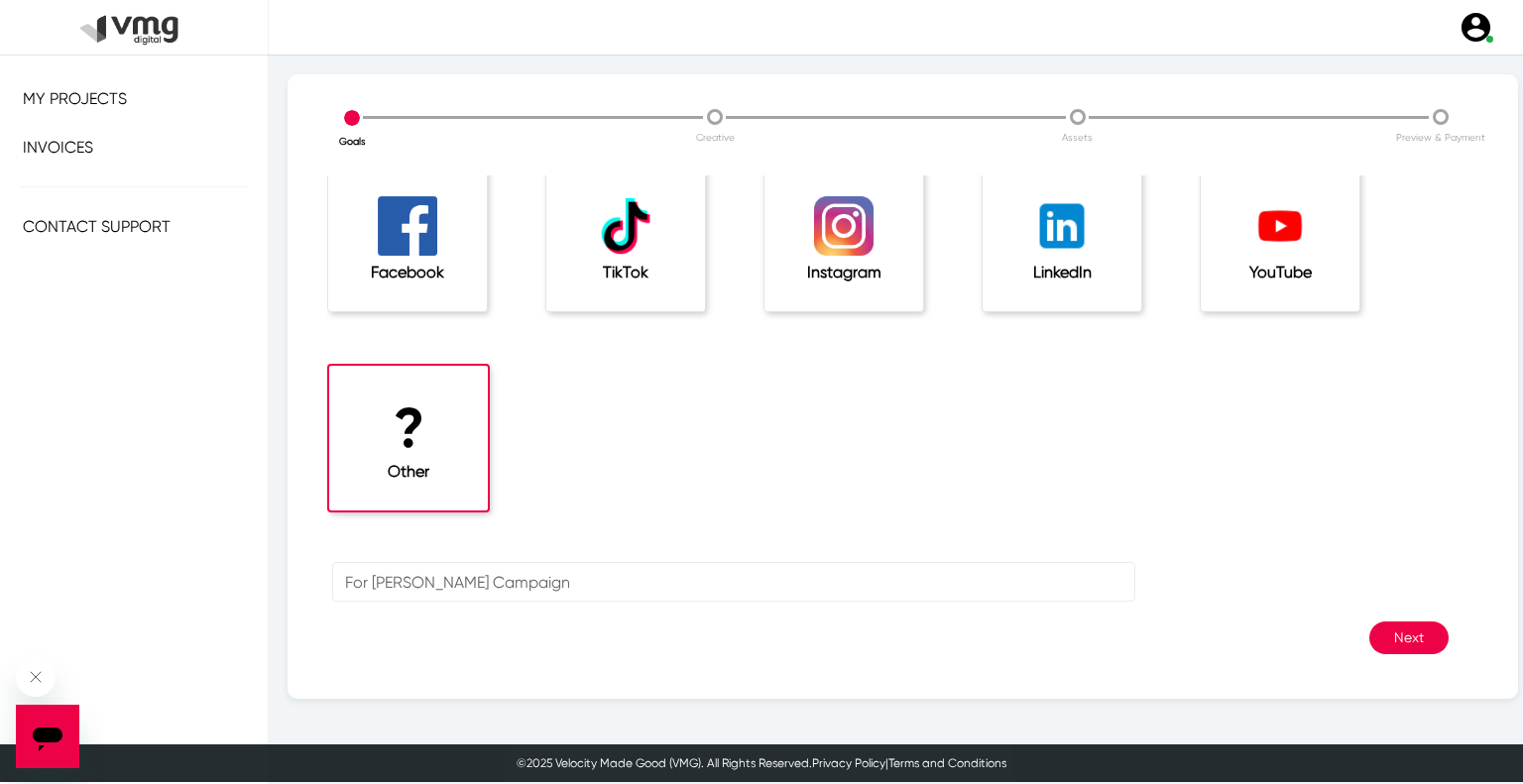 click on "Next" 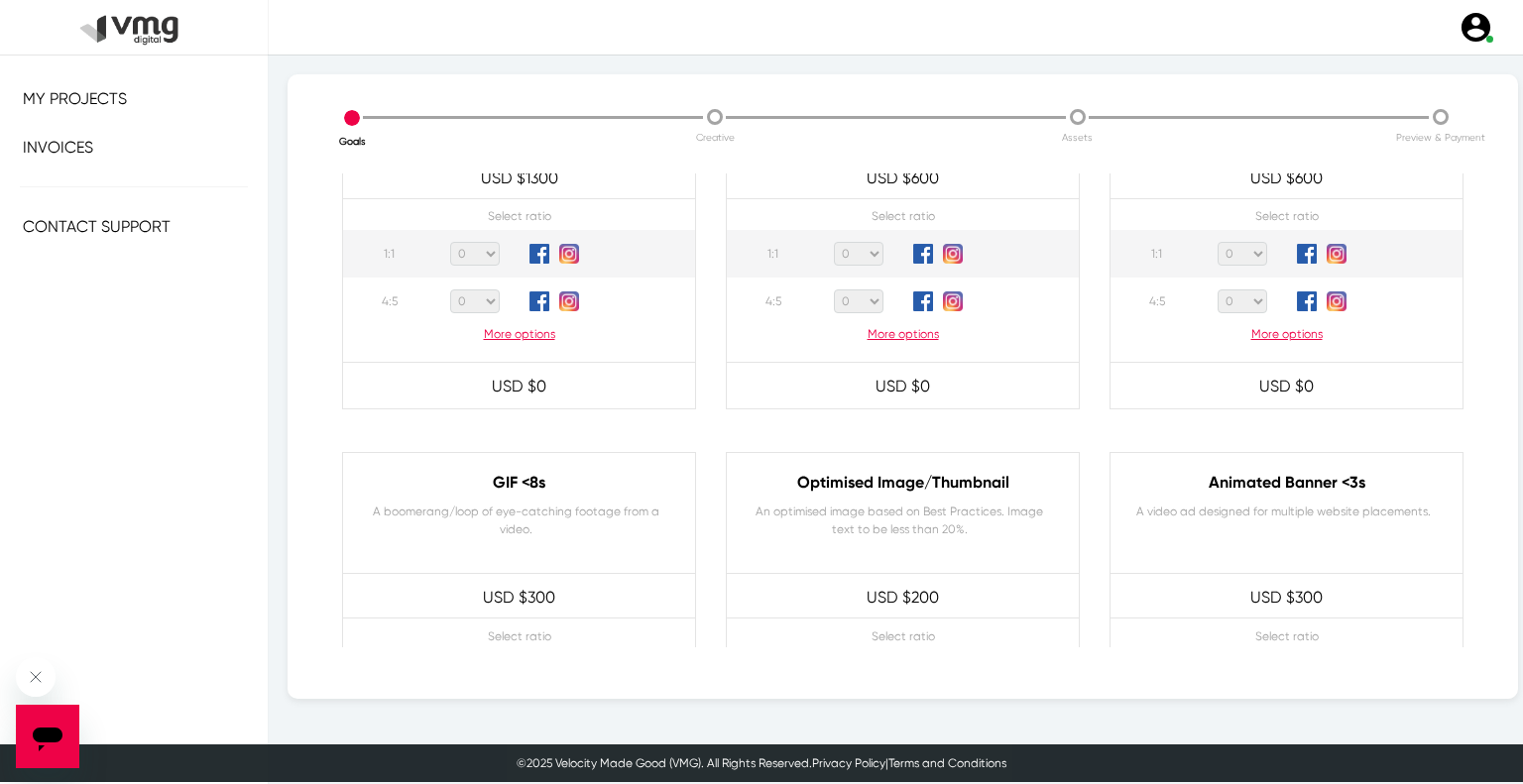 scroll, scrollTop: 991, scrollLeft: 0, axis: vertical 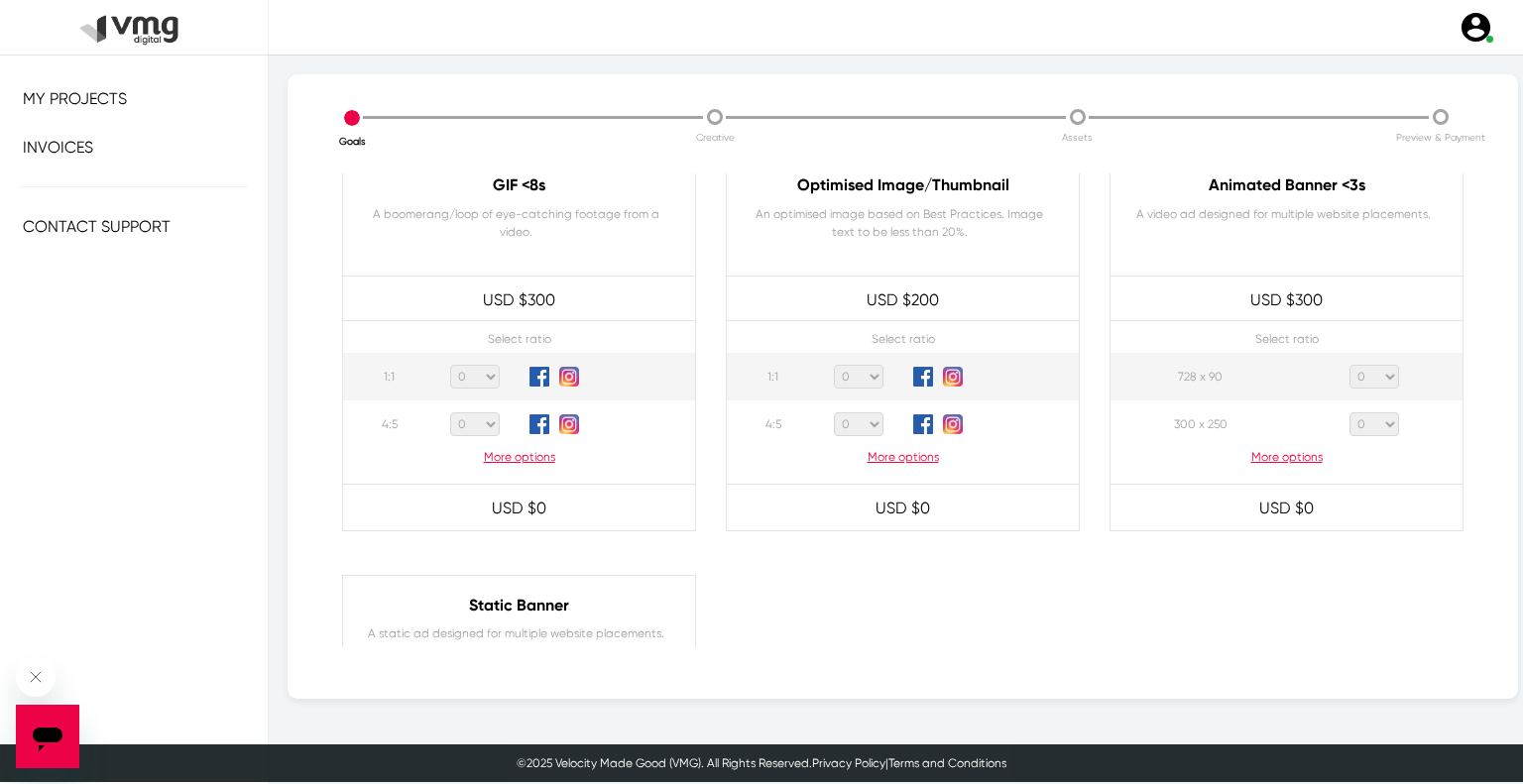 click on "More options" 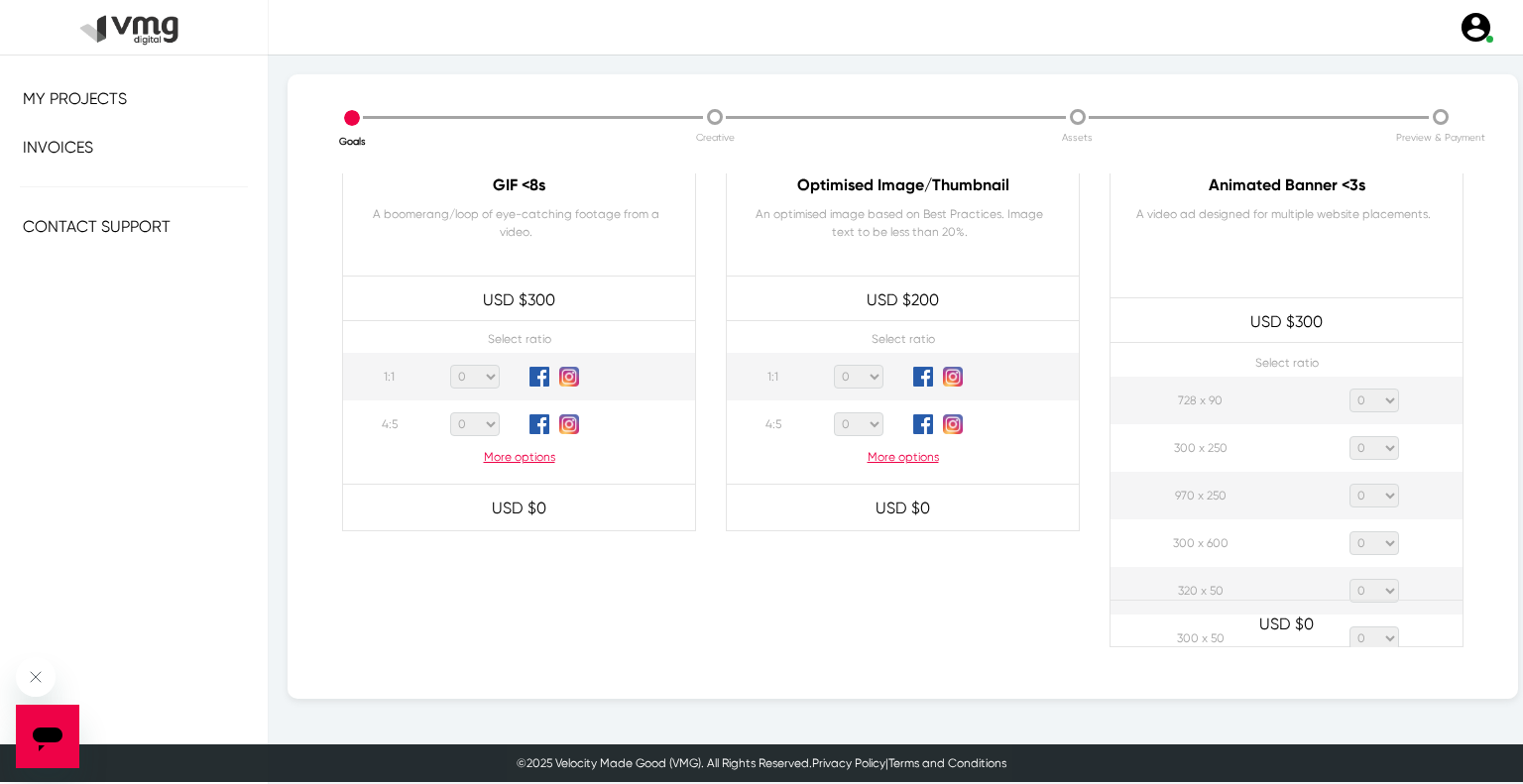 click on "0 1 2 3 4 5 6 7 8 9 10 11 12 13 14 15 16 17 18 19 20" 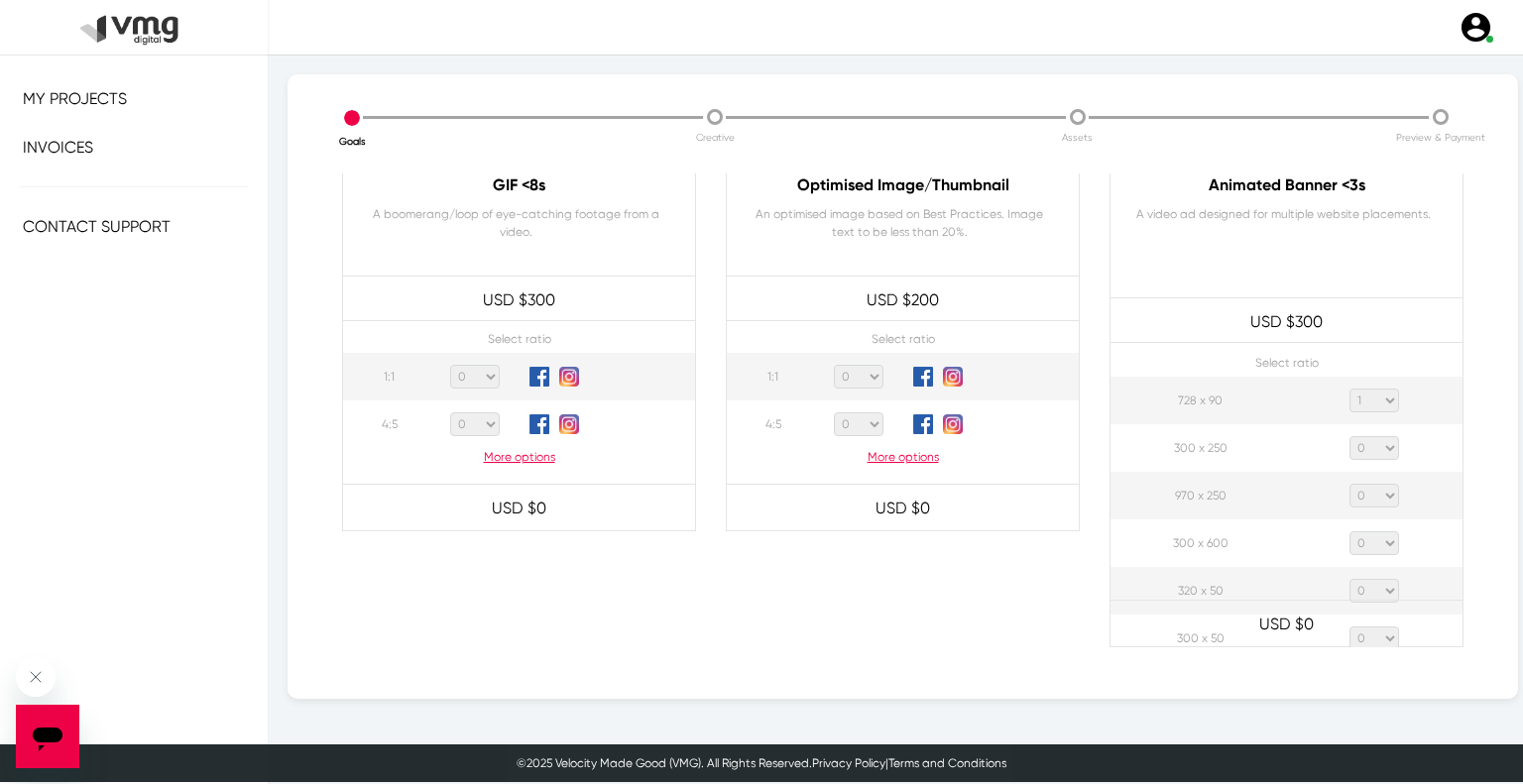 click on "0 1 2 3 4 5 6 7 8 9 10 11 12 13 14 15 16 17 18 19 20" 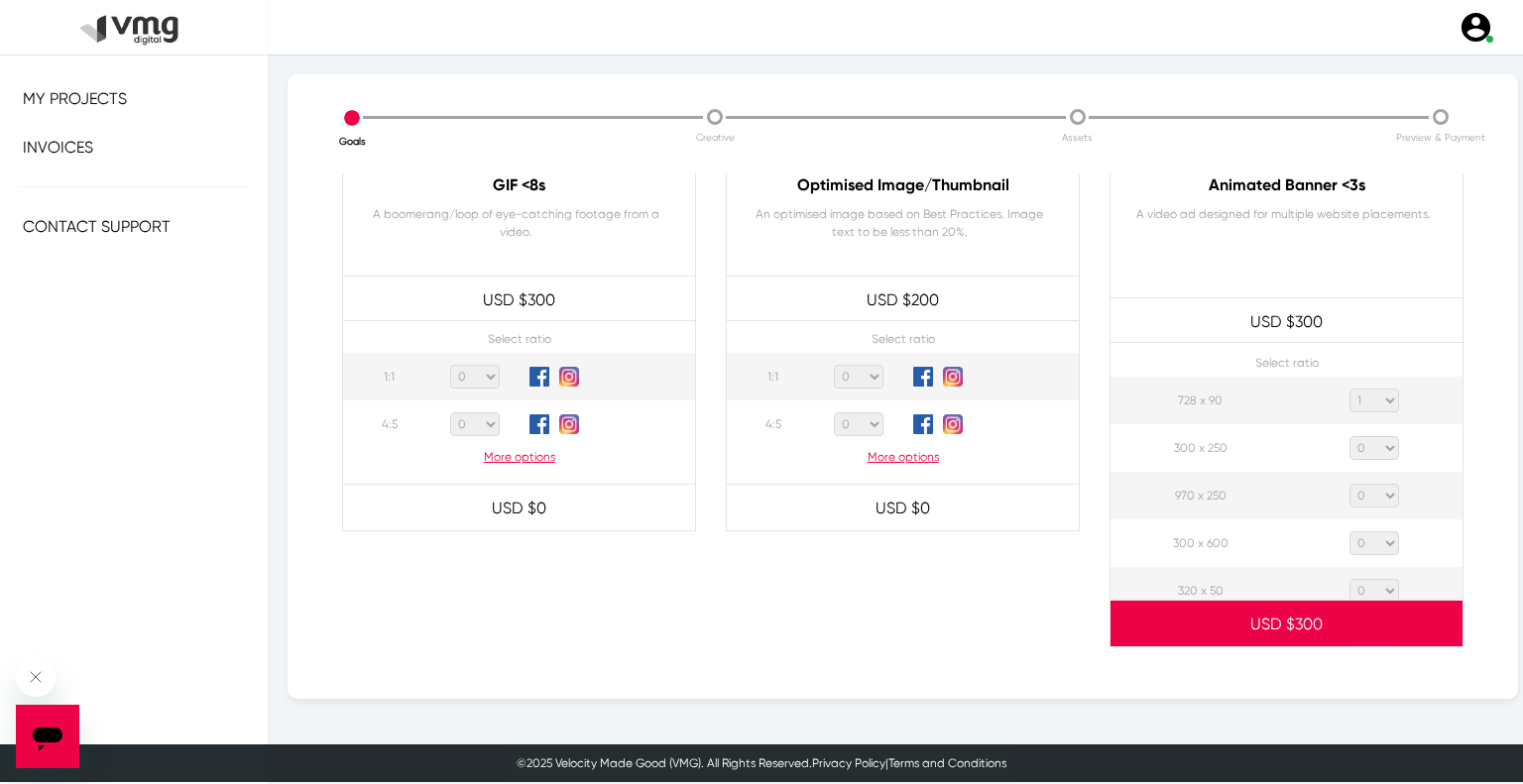 click on "0 1 2 3 4 5 6 7 8 9 10 11 12 13 14 15 16 17 18 19 20" 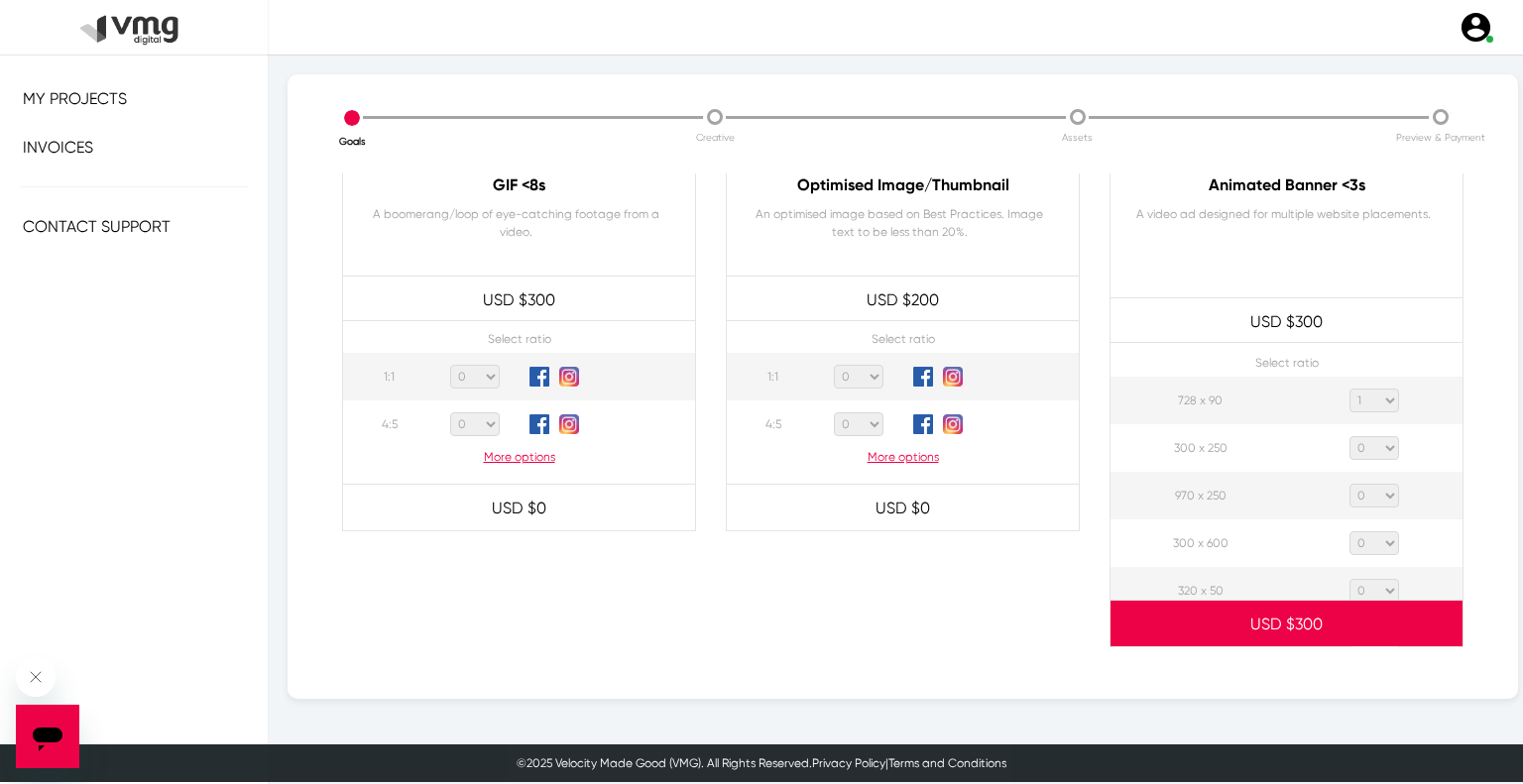 select on "1" 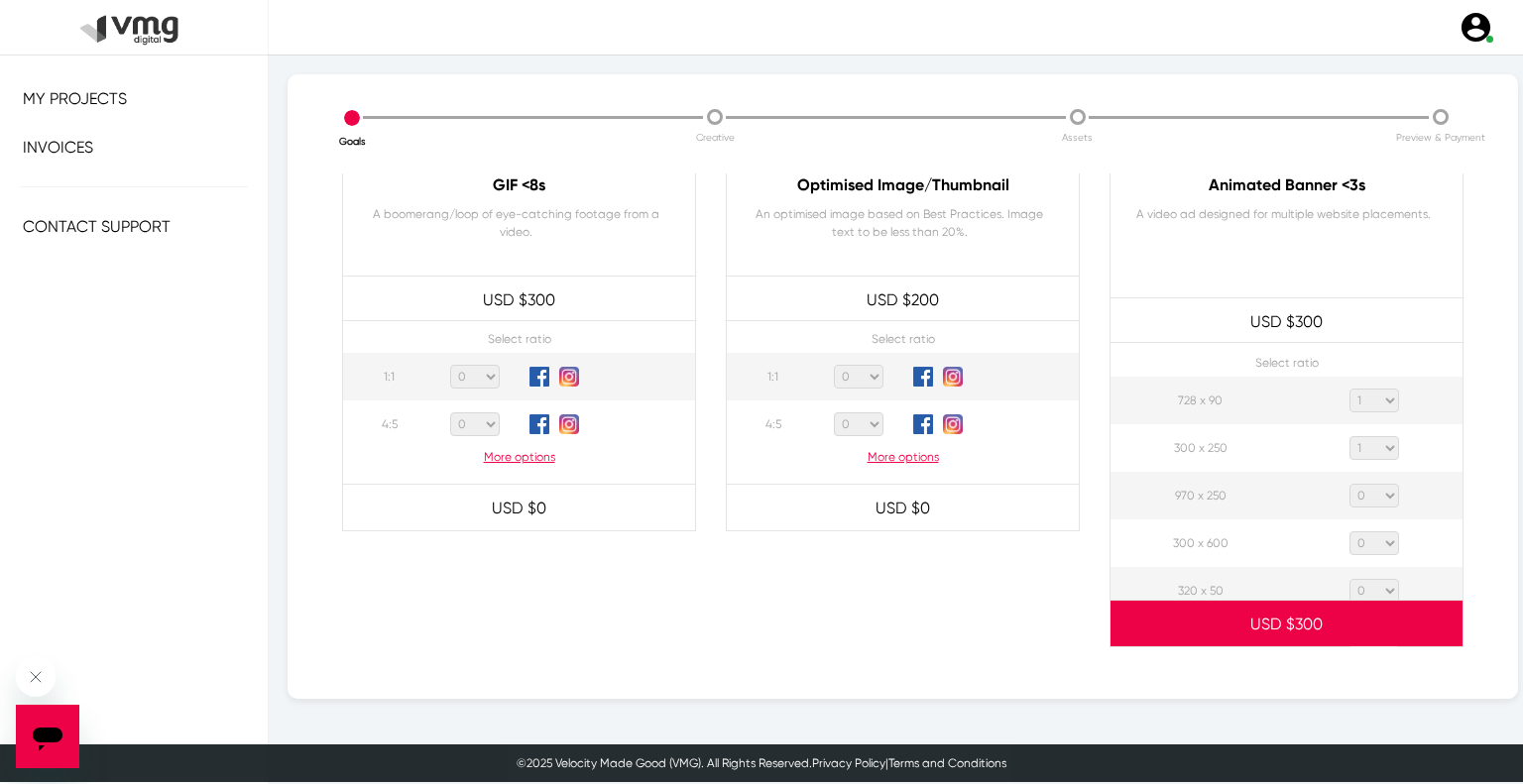 click on "0 1 2 3 4 5 6 7 8 9 10 11 12 13 14 15 16 17 18 19 20" 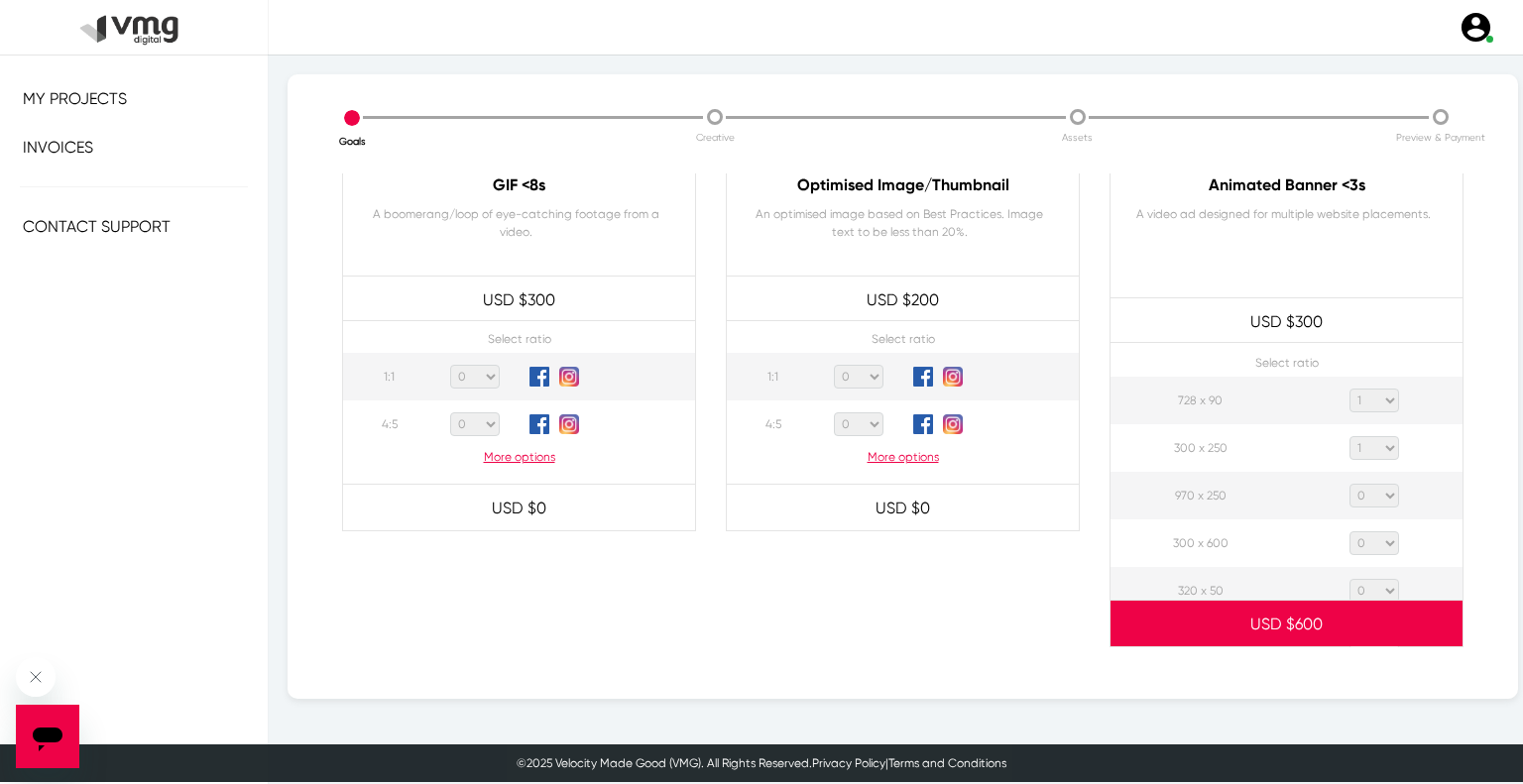 click on "0 1 2 3 4 5 6 7 8 9 10 11 12 13 14 15 16 17 18 19 20" 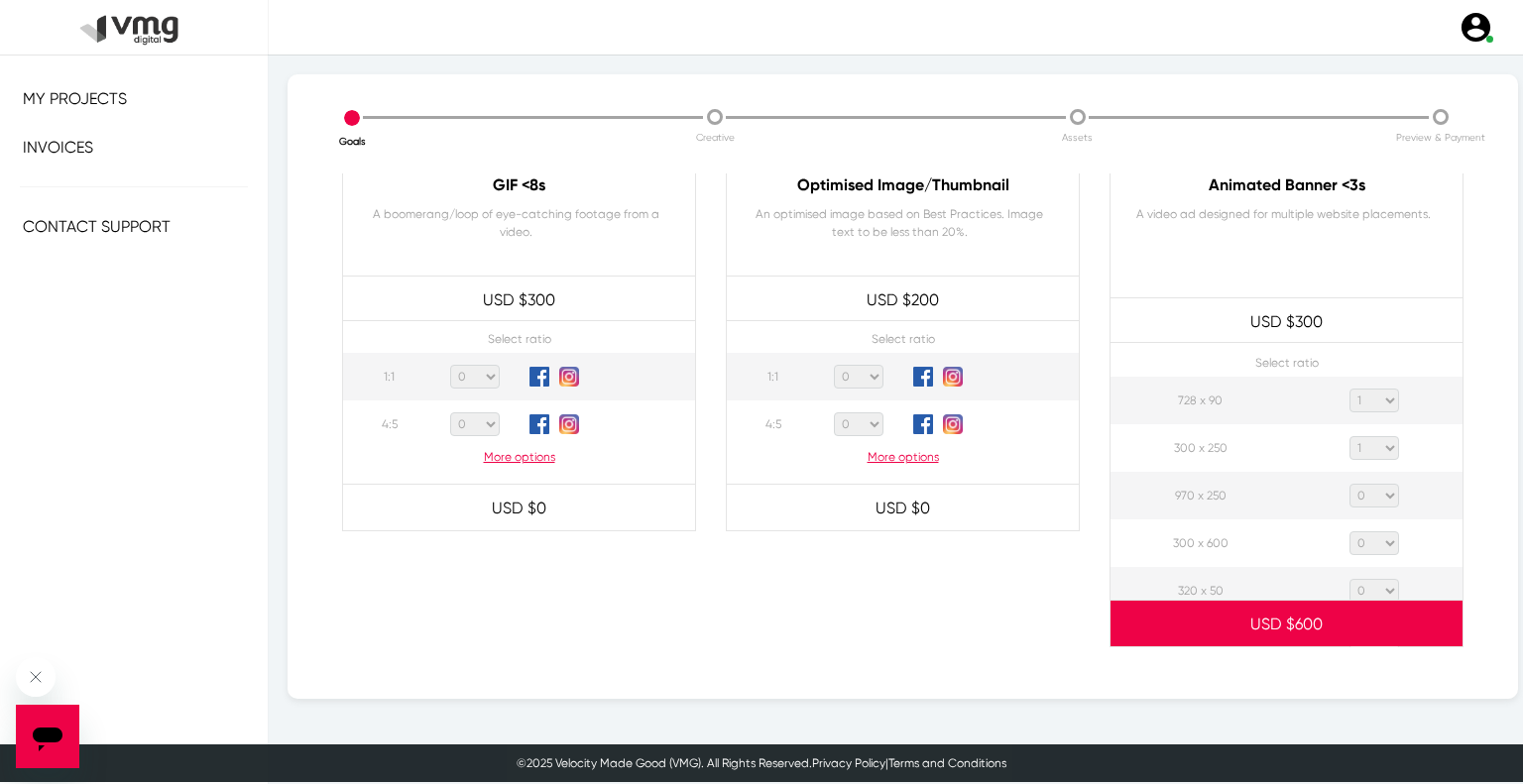 select on "1" 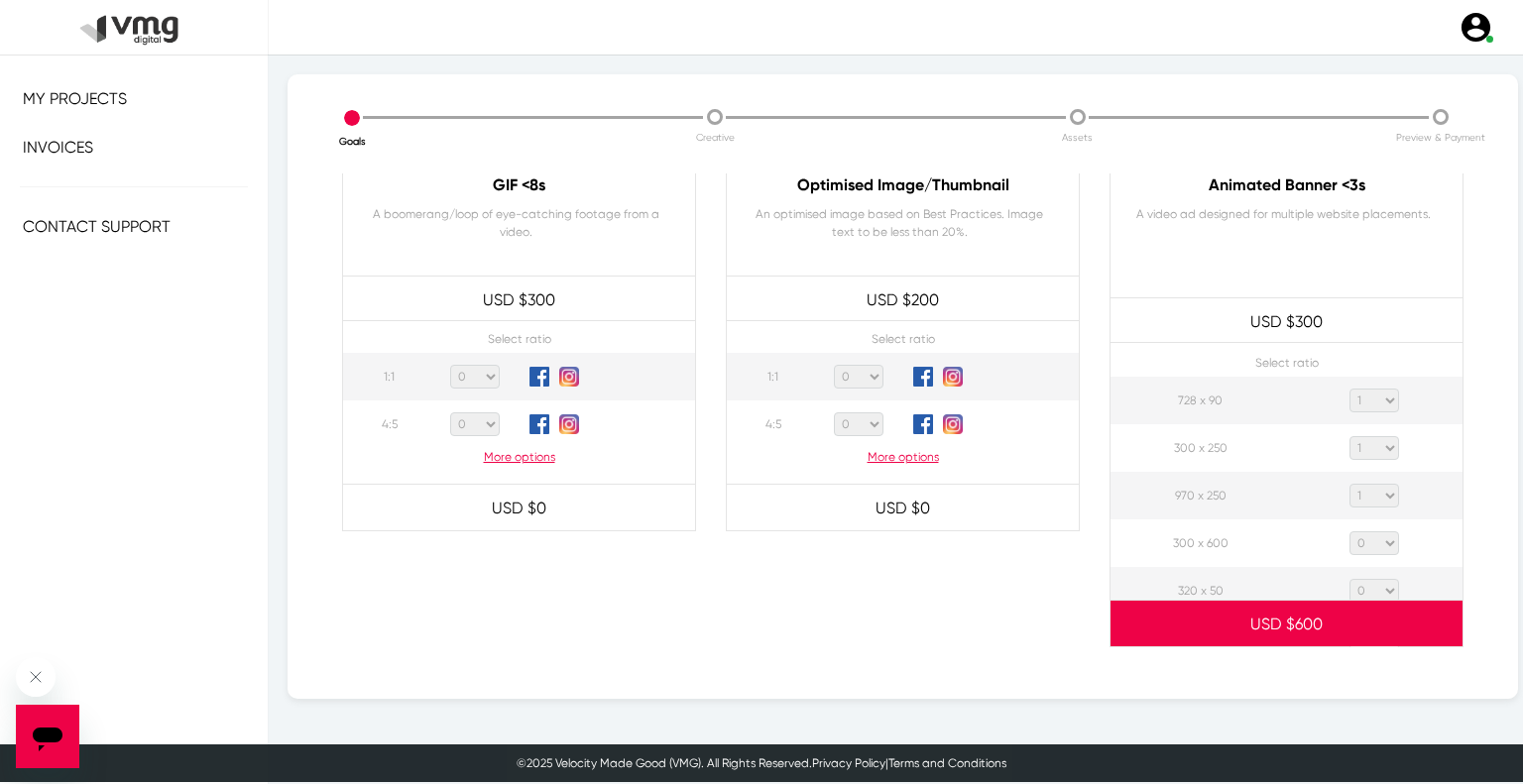 click on "0 1 2 3 4 5 6 7 8 9 10 11 12 13 14 15 16 17 18 19 20" 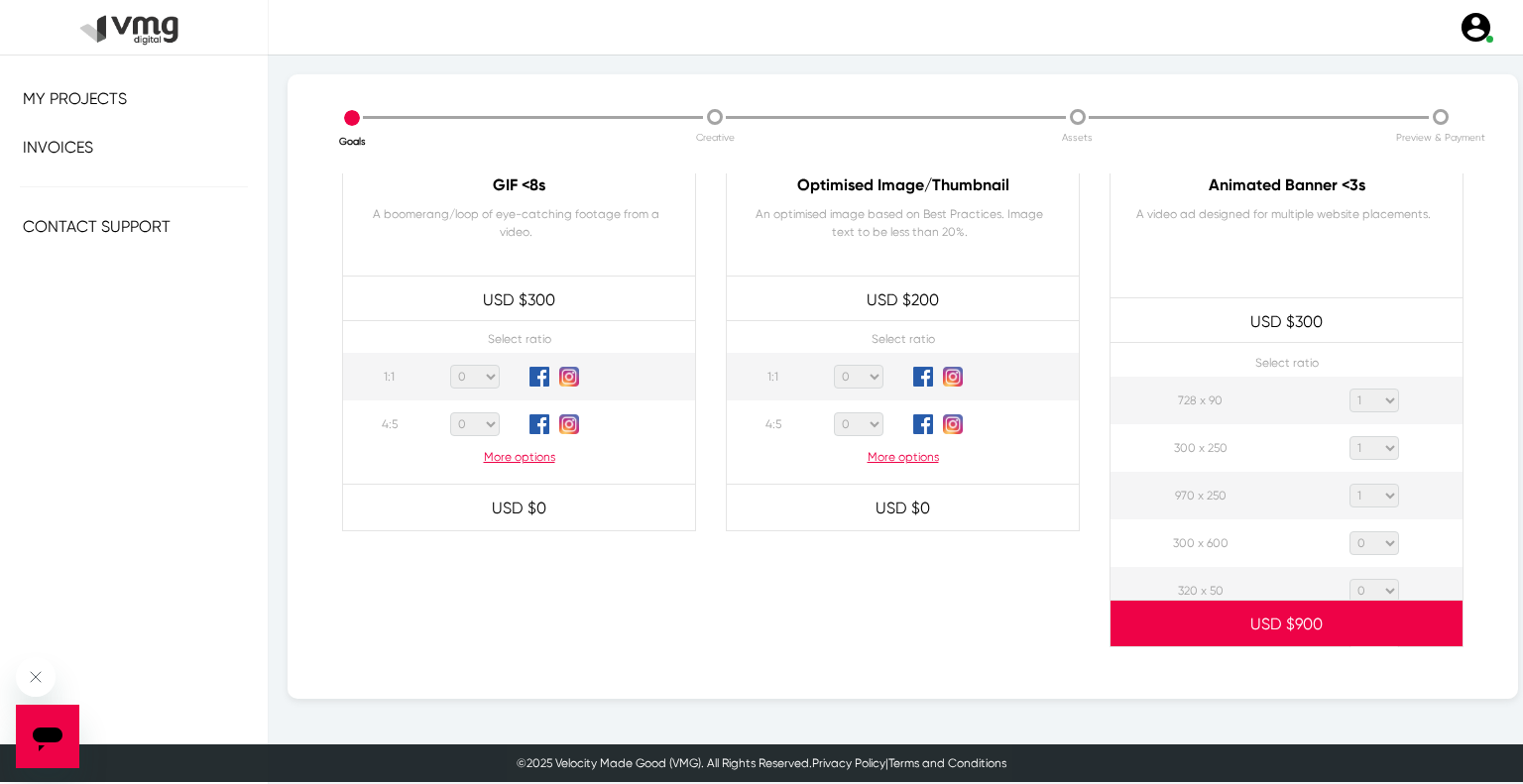 click on "0 1 2 3 4 5 6 7 8 9 10 11 12 13 14 15 16 17 18 19 20" 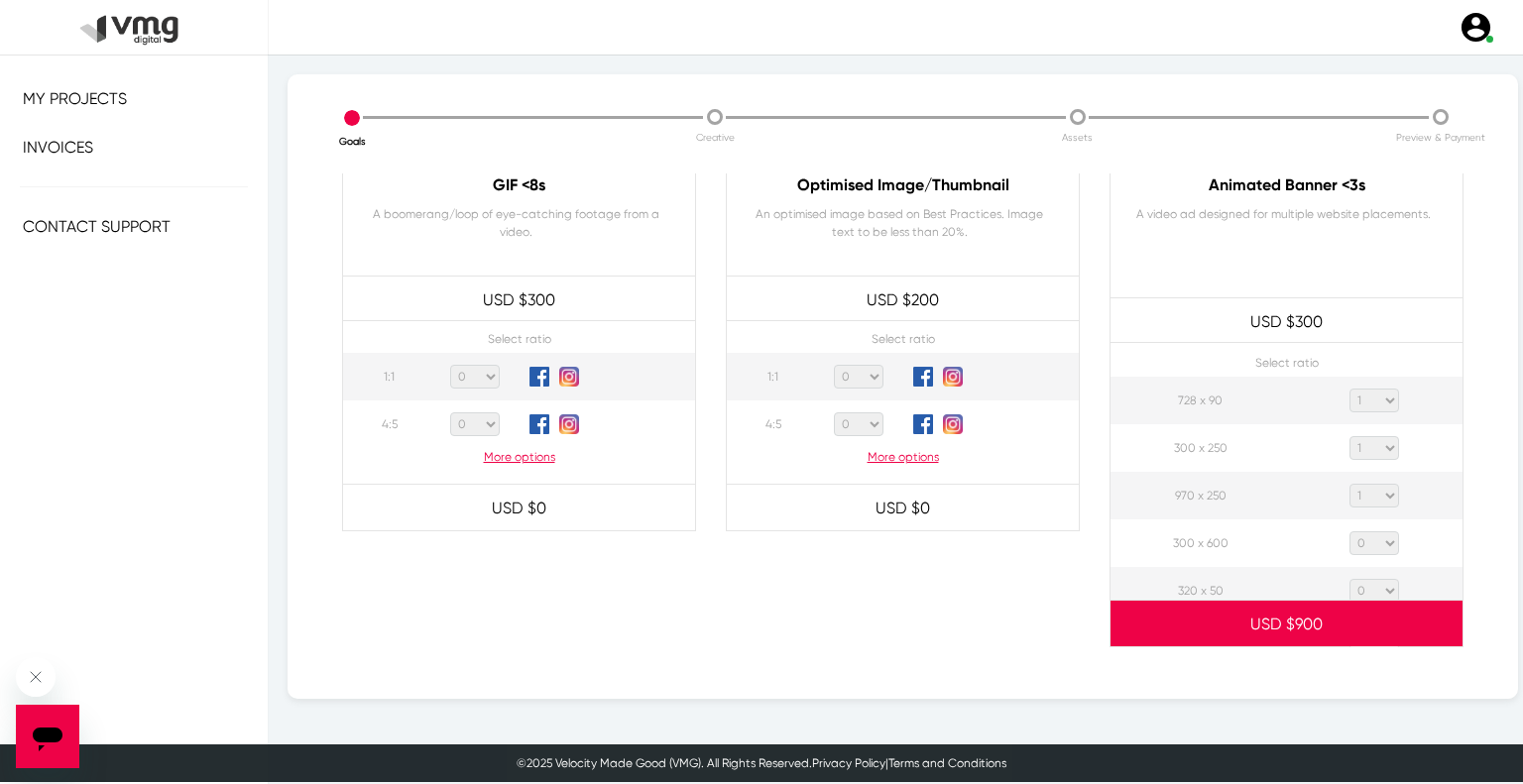 select on "1" 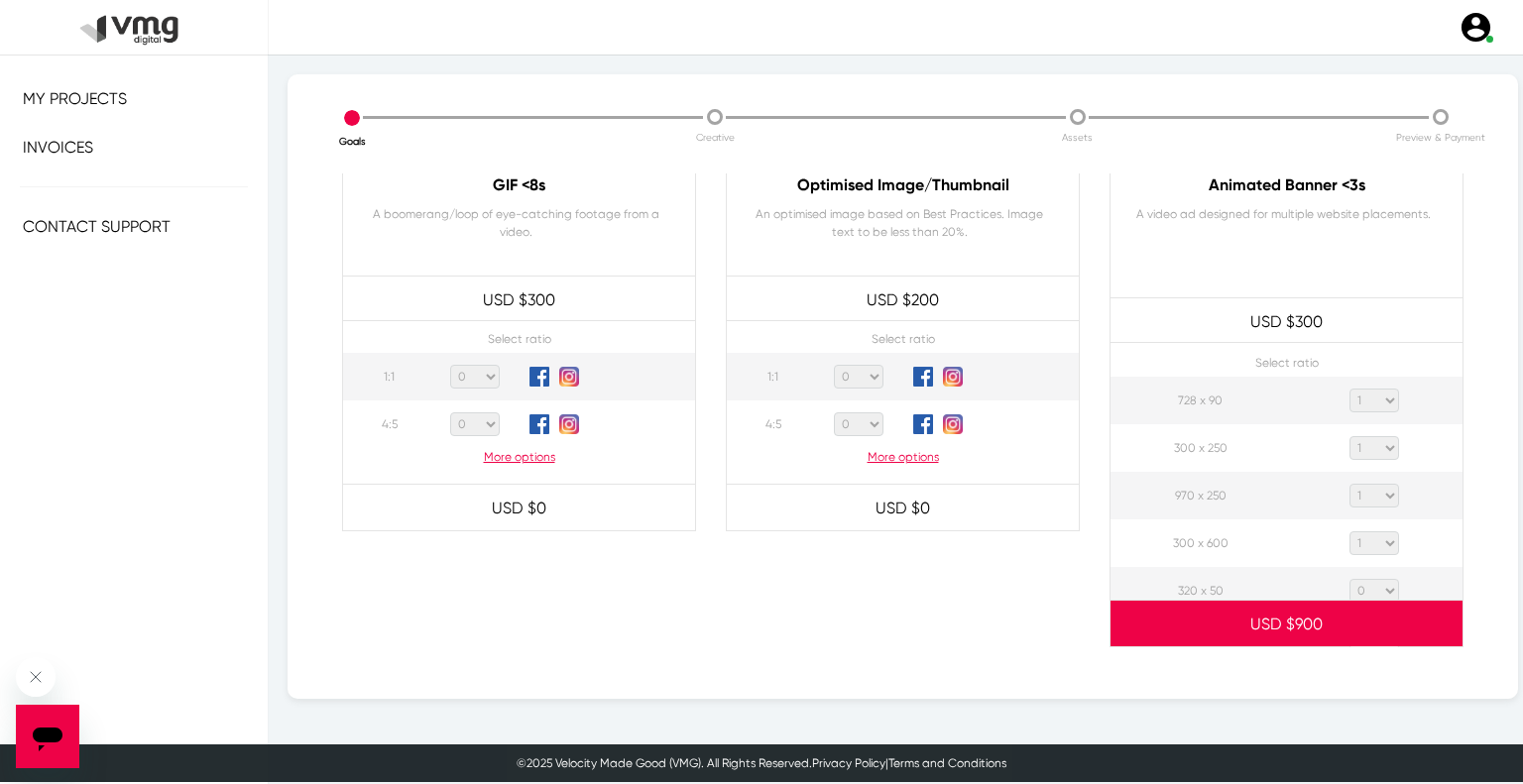 click on "0 1 2 3 4 5 6 7 8 9 10 11 12 13 14 15 16 17 18 19 20" 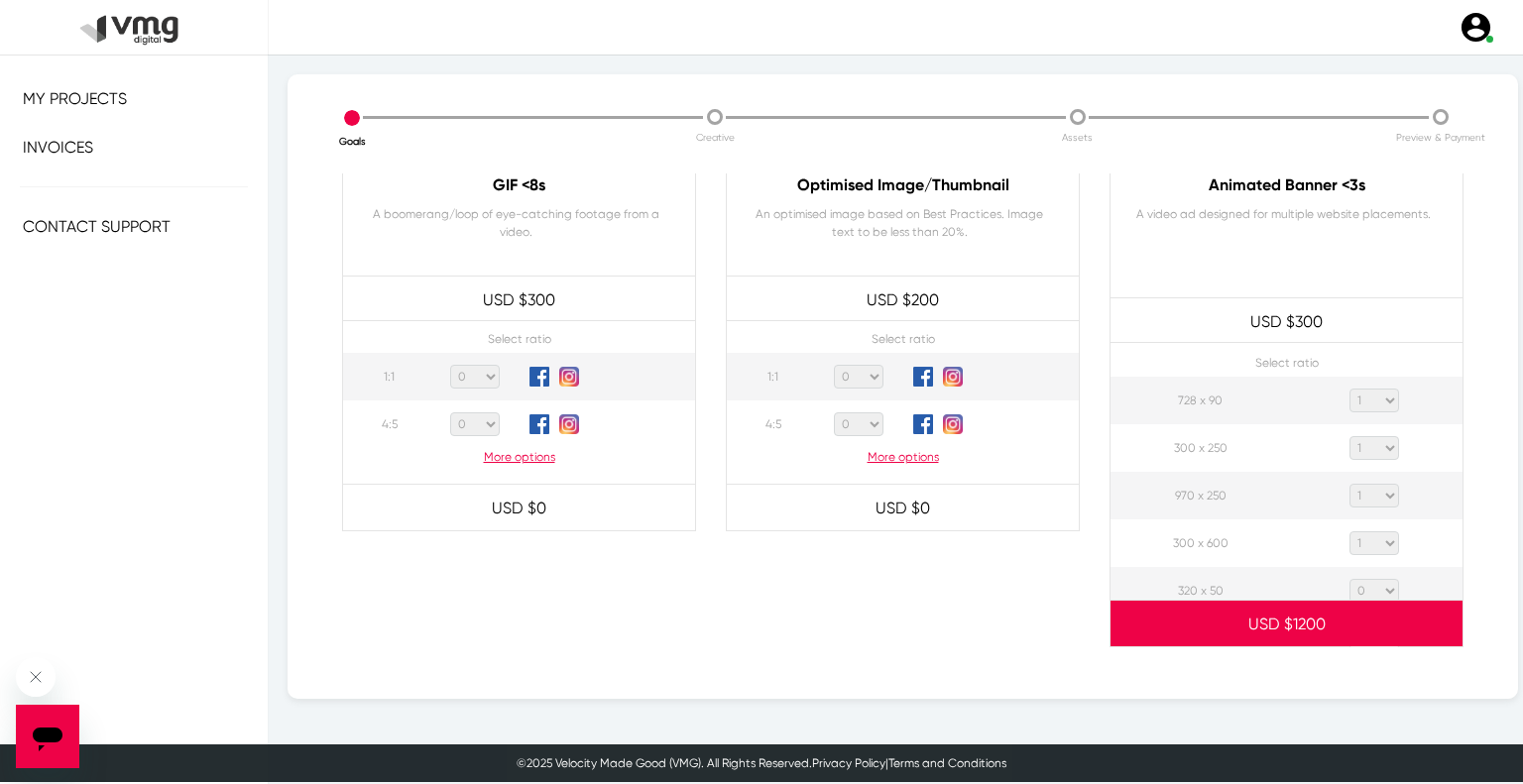 click on "0 1 2 3 4 5 6 7 8 9 10 11 12 13 14 15 16 17 18 19 20" 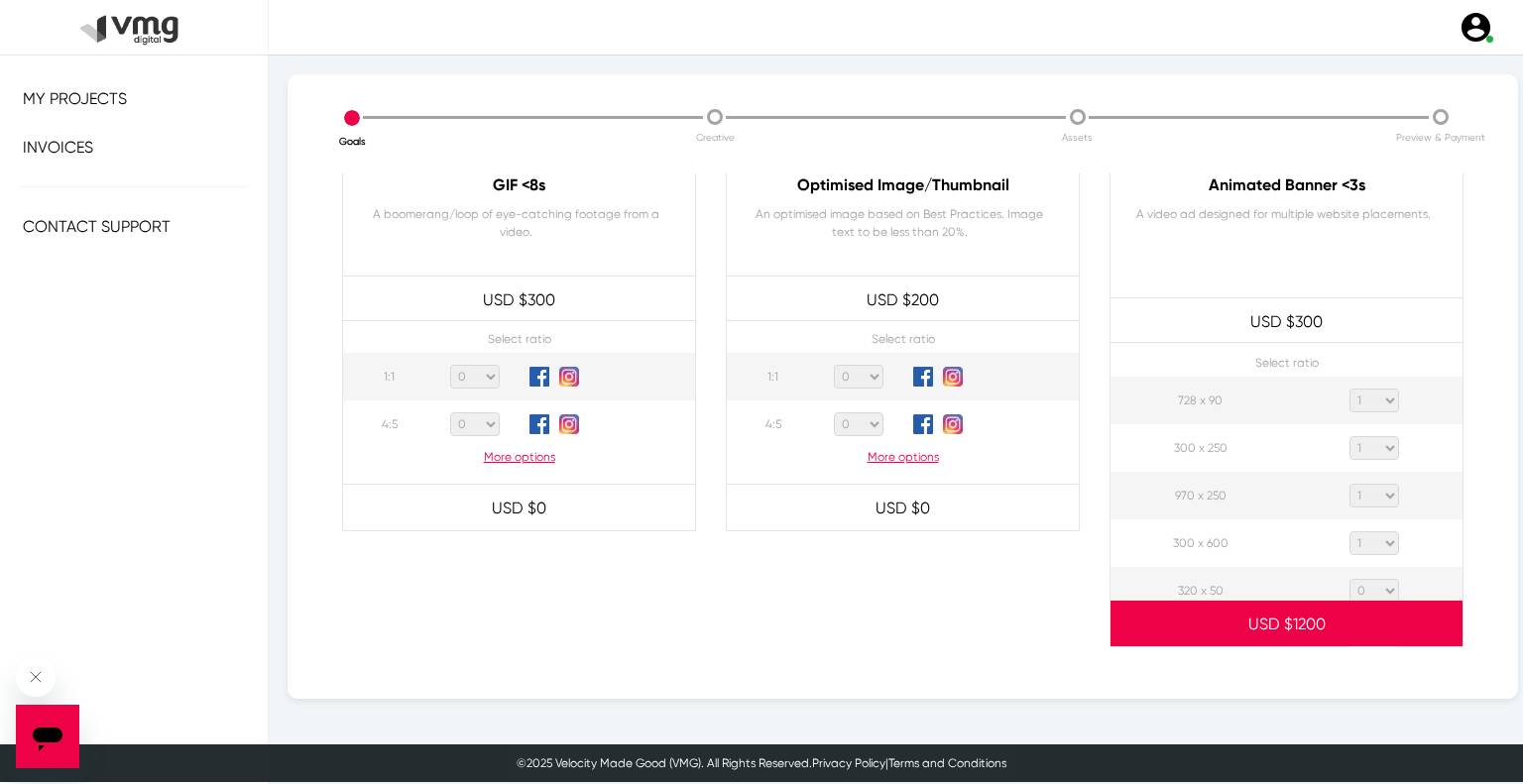 select on "1" 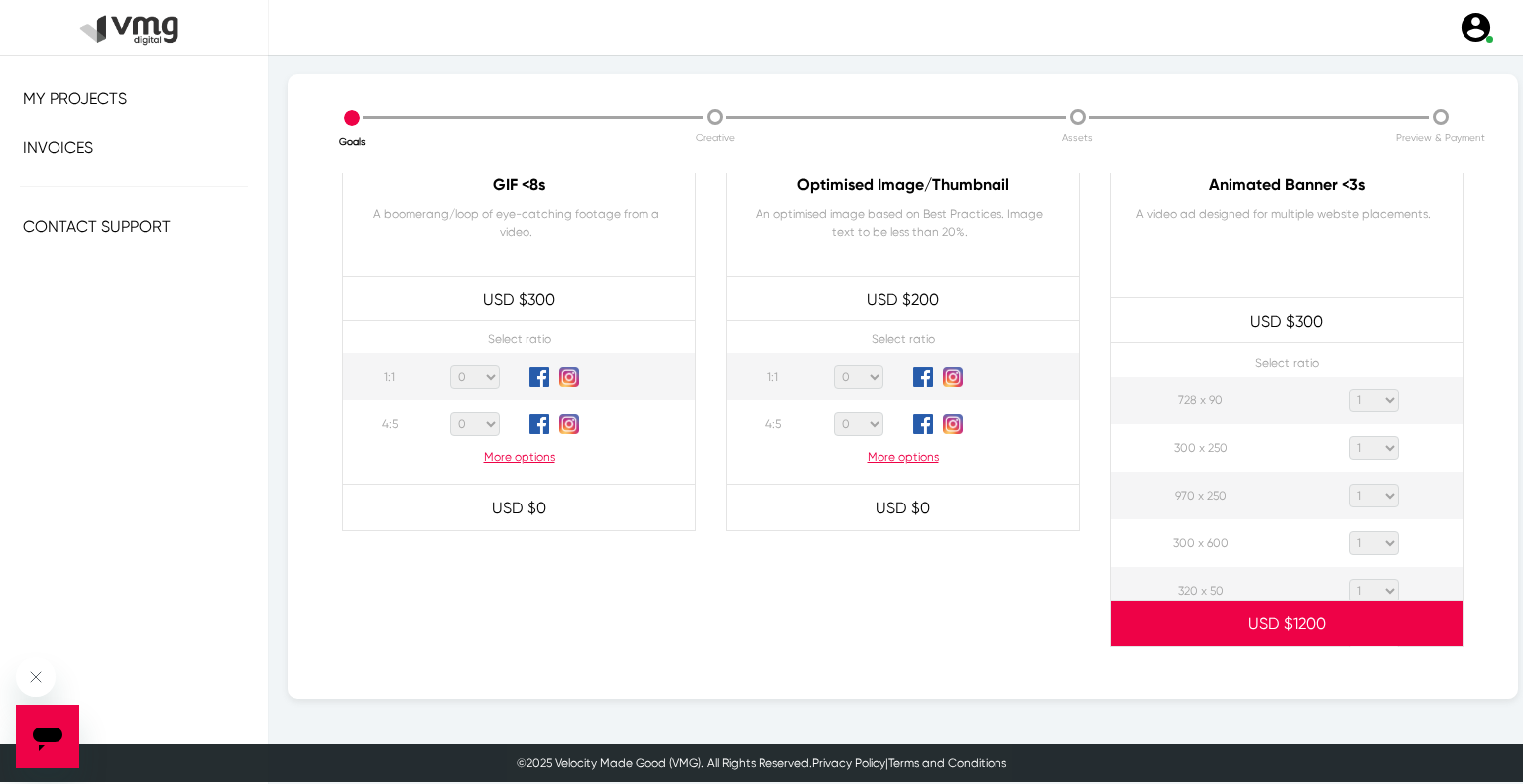 click on "0 1 2 3 4 5 6 7 8 9 10 11 12 13 14 15 16 17 18 19 20" 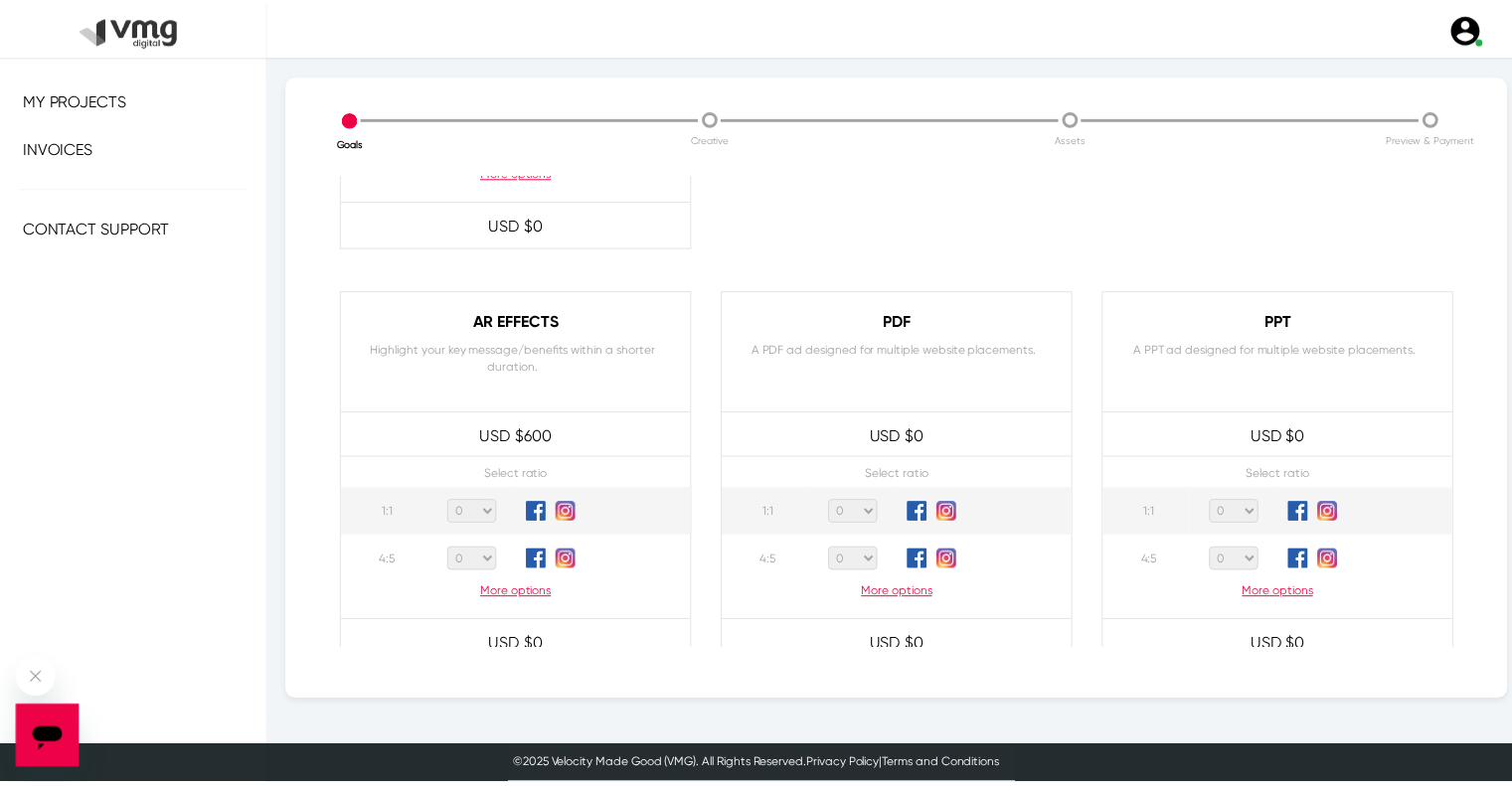 scroll, scrollTop: 1917, scrollLeft: 0, axis: vertical 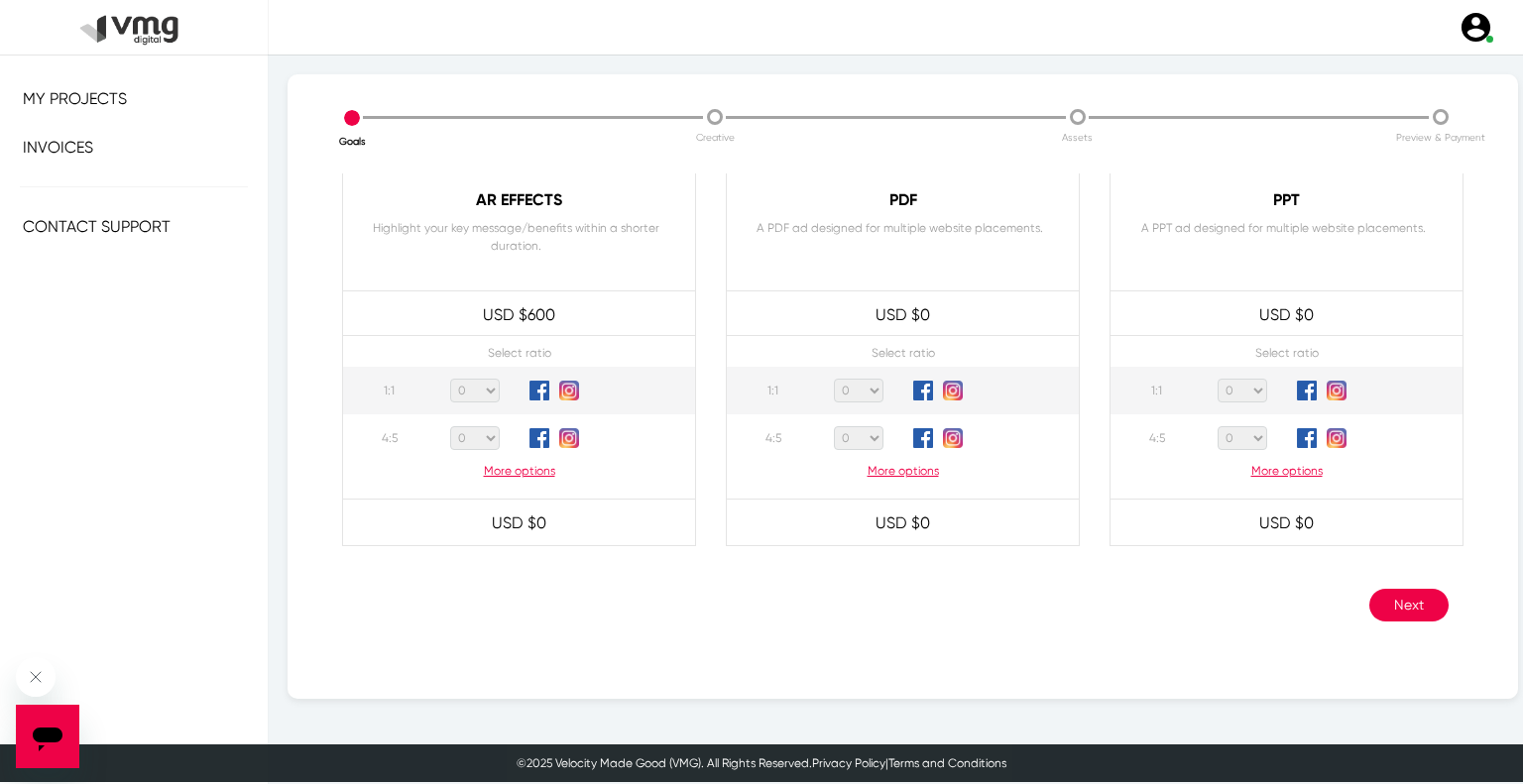 click on "Next" 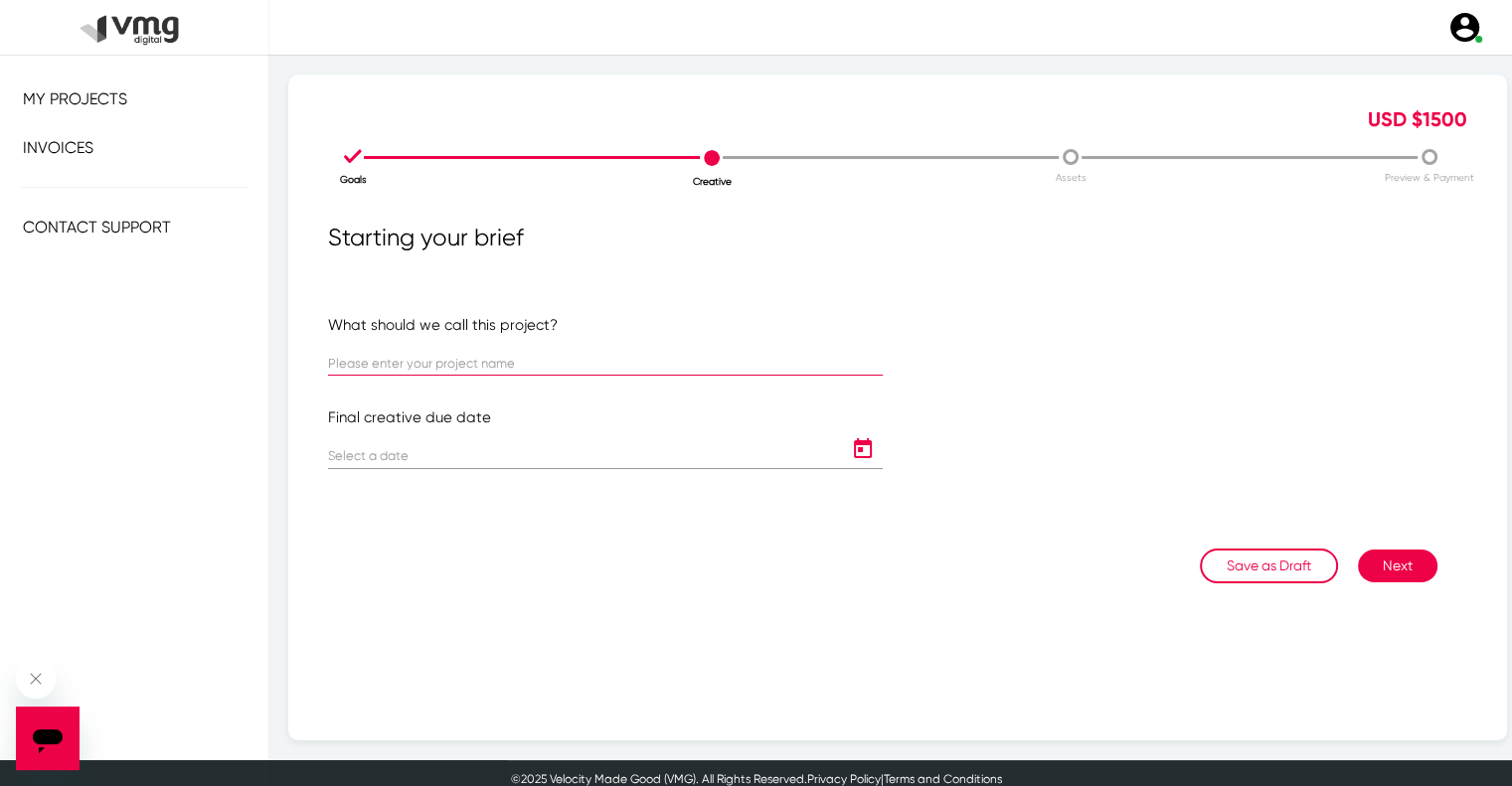 click at bounding box center (605, 364) 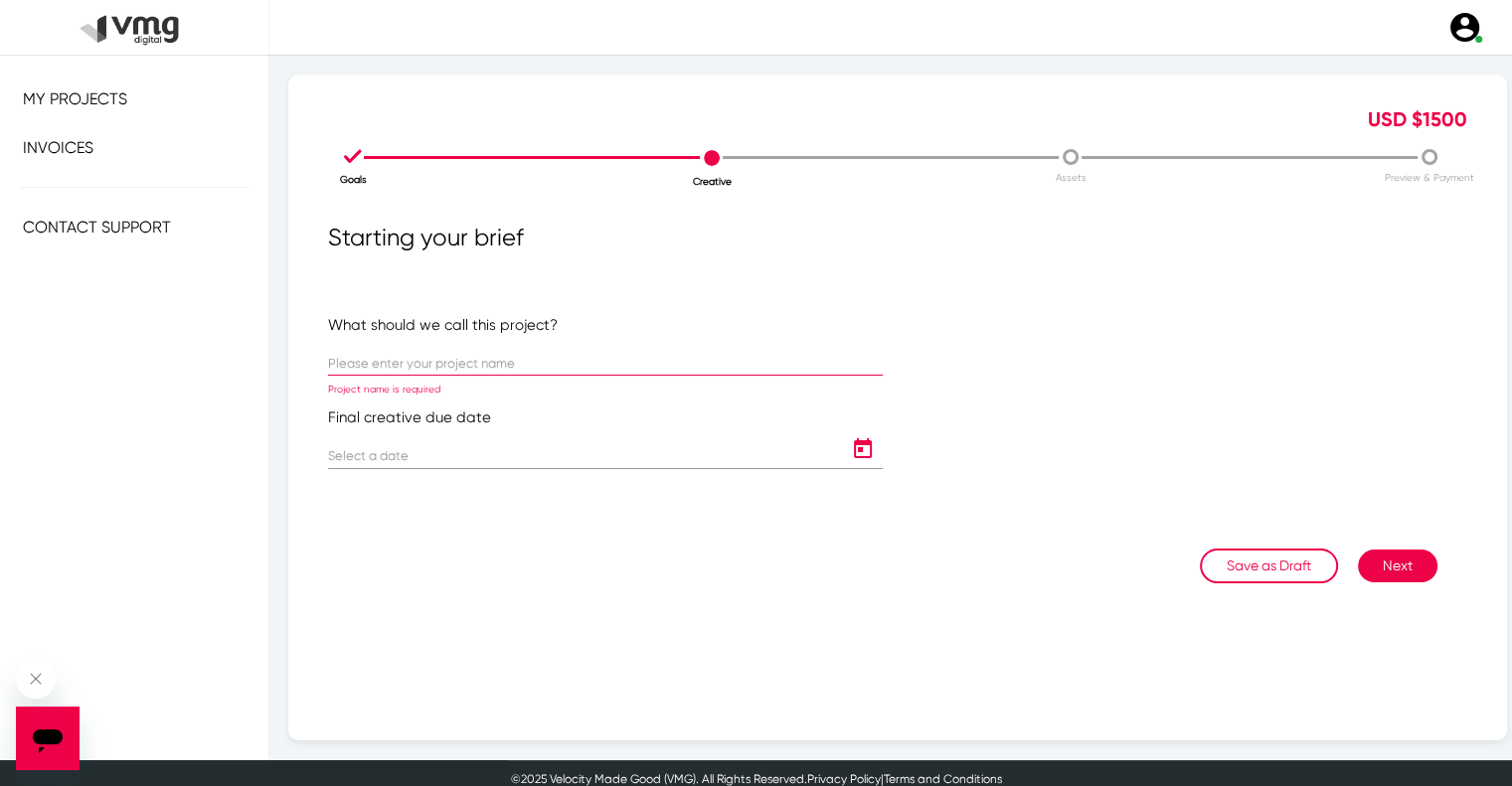 paste on "US [PERSON_NAME]: [PERSON_NAME] Weekly Campaign ([DATE] - [DATE])" 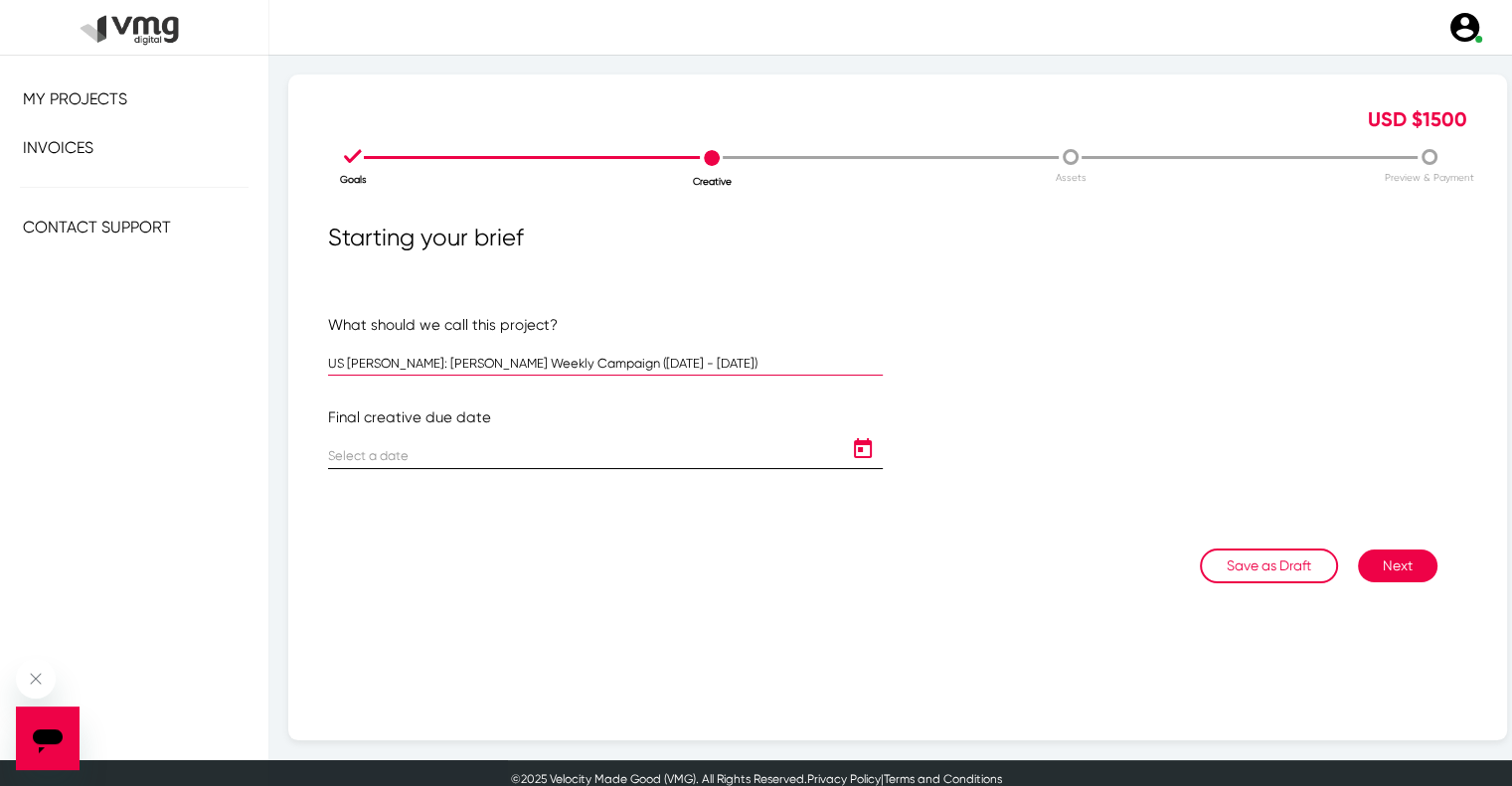 type on "US [PERSON_NAME]: [PERSON_NAME] Weekly Campaign ([DATE] - [DATE])" 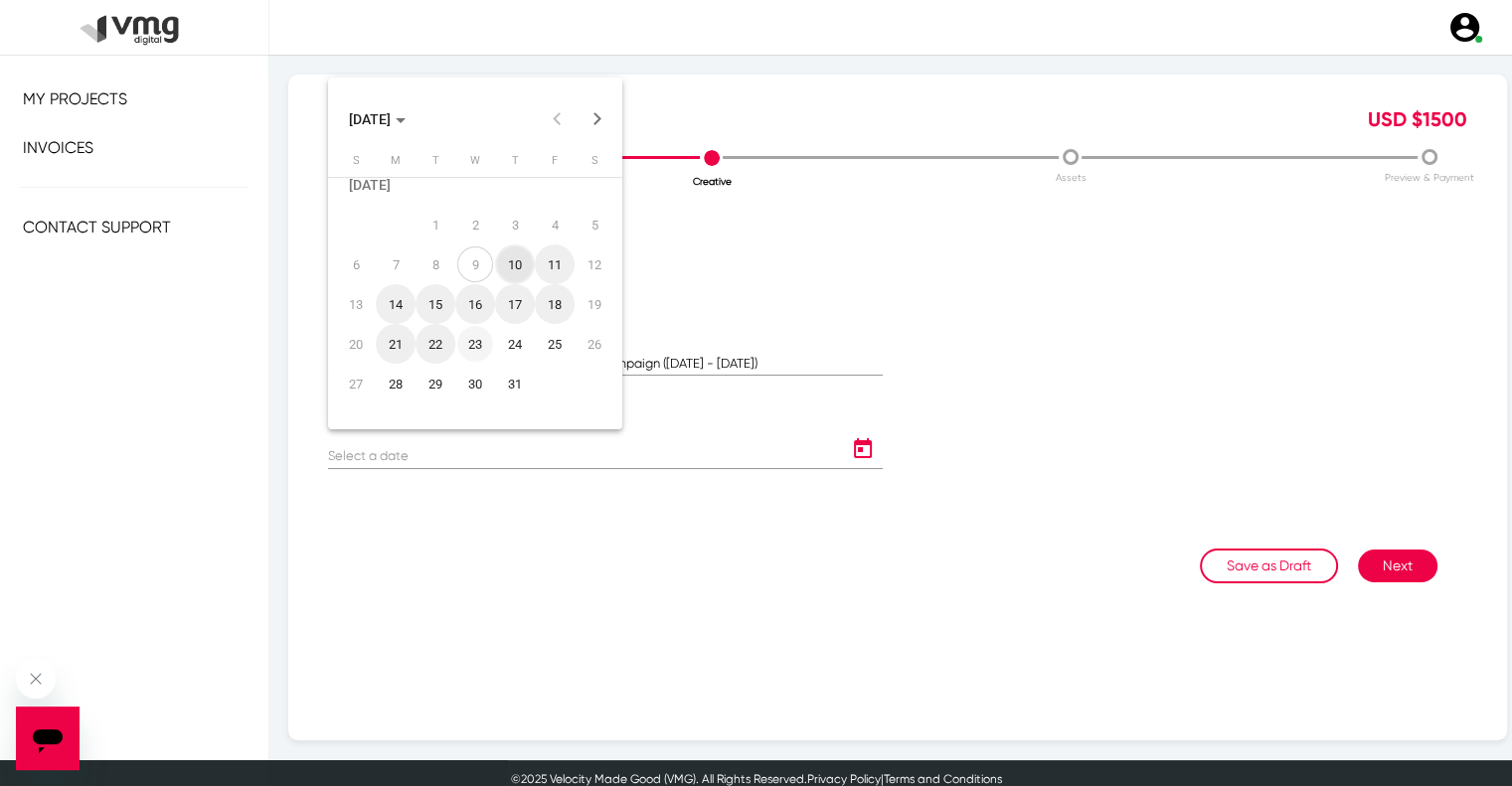 click on "23" at bounding box center (475, 344) 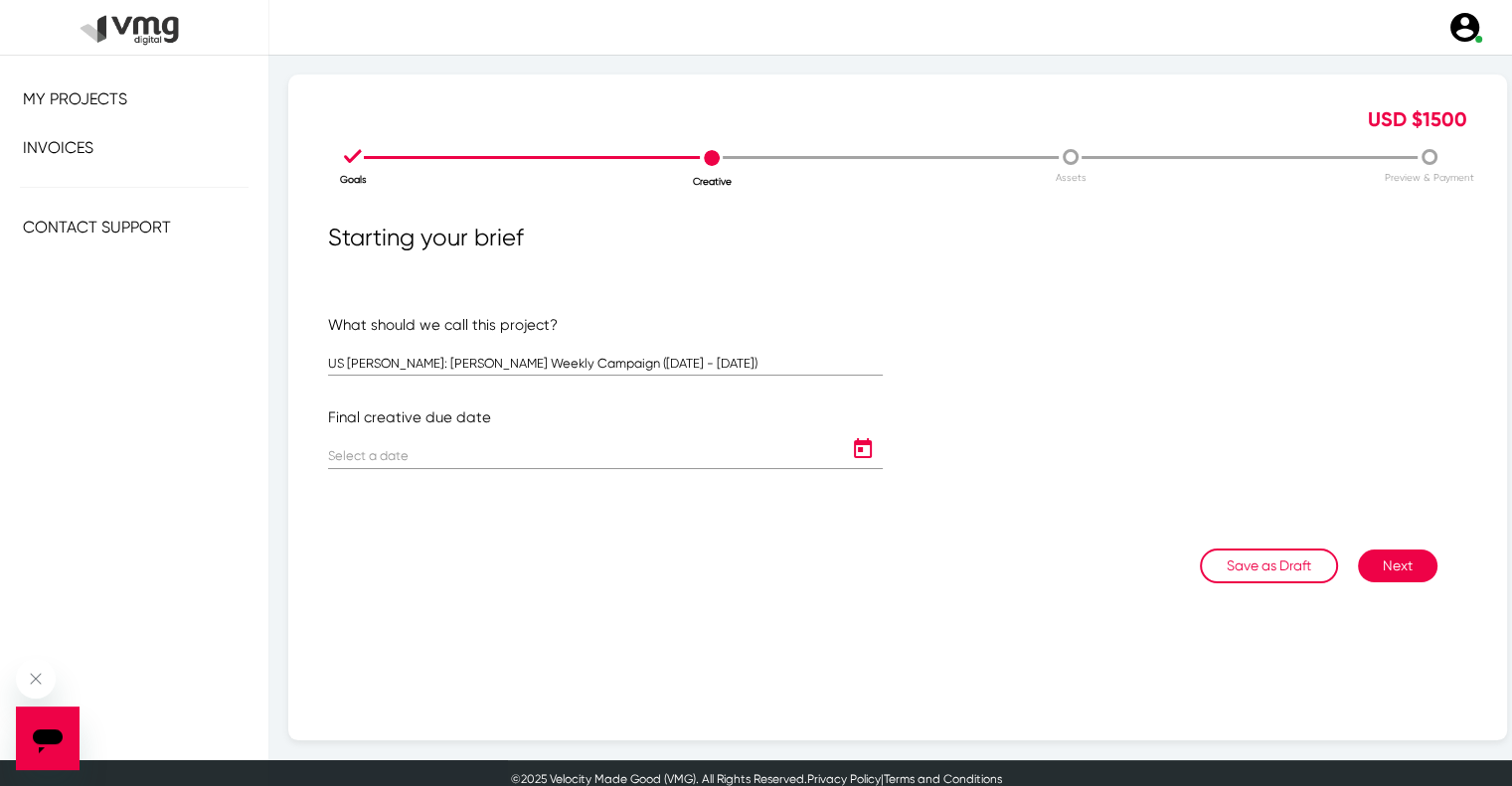 type on "[DATE]" 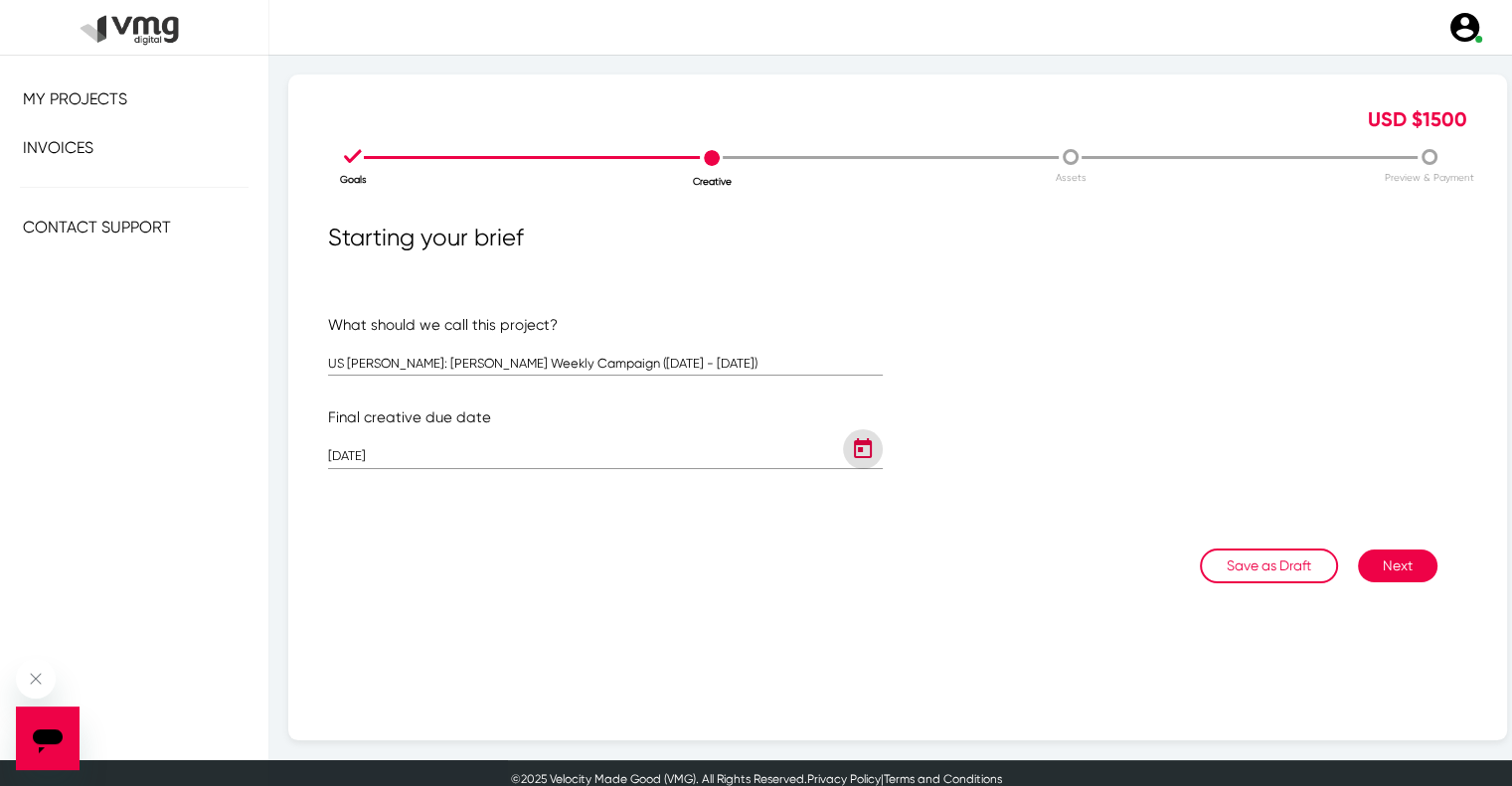 click on "Next" 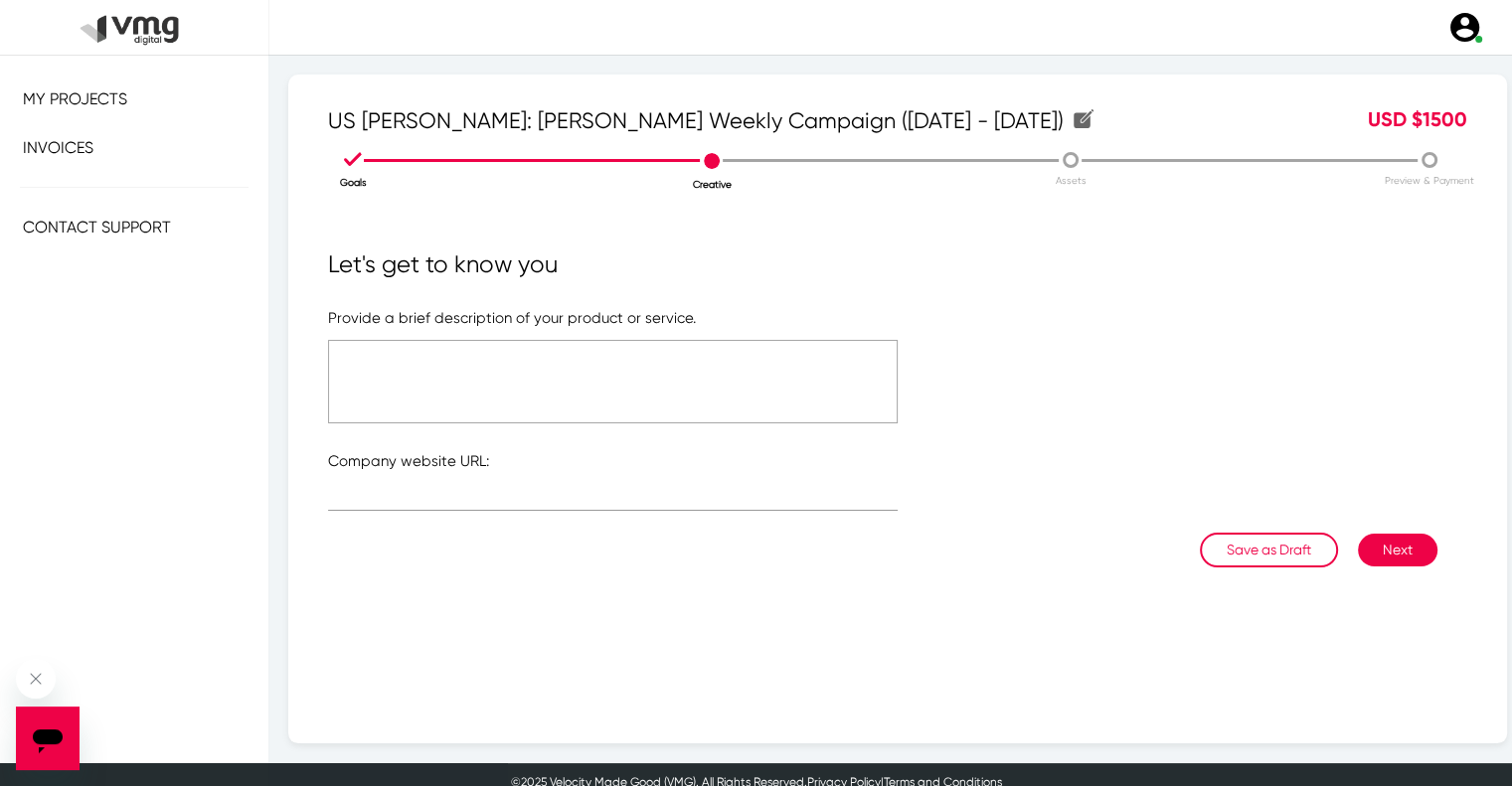 click 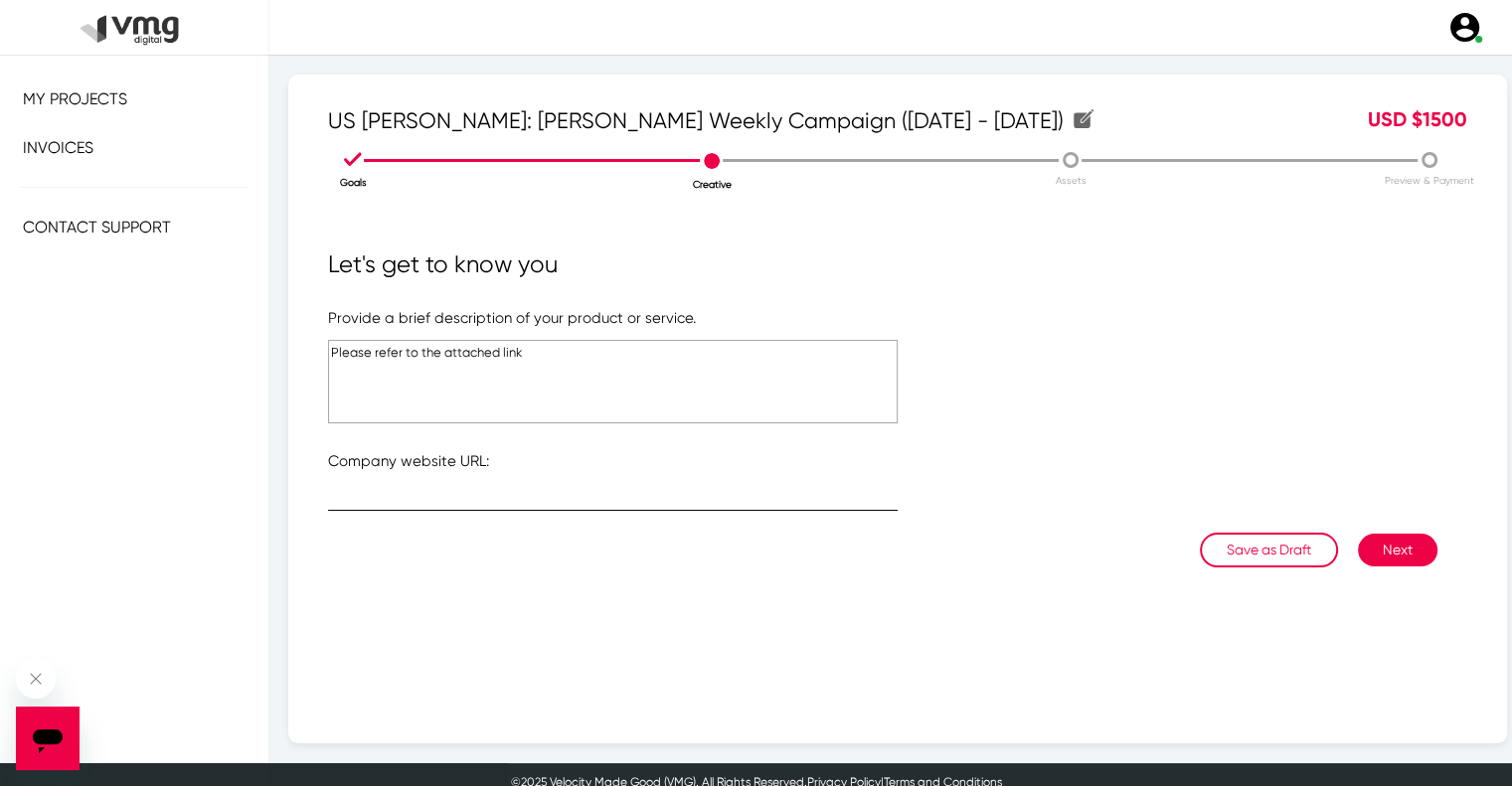 type on "Please refer to the attached link" 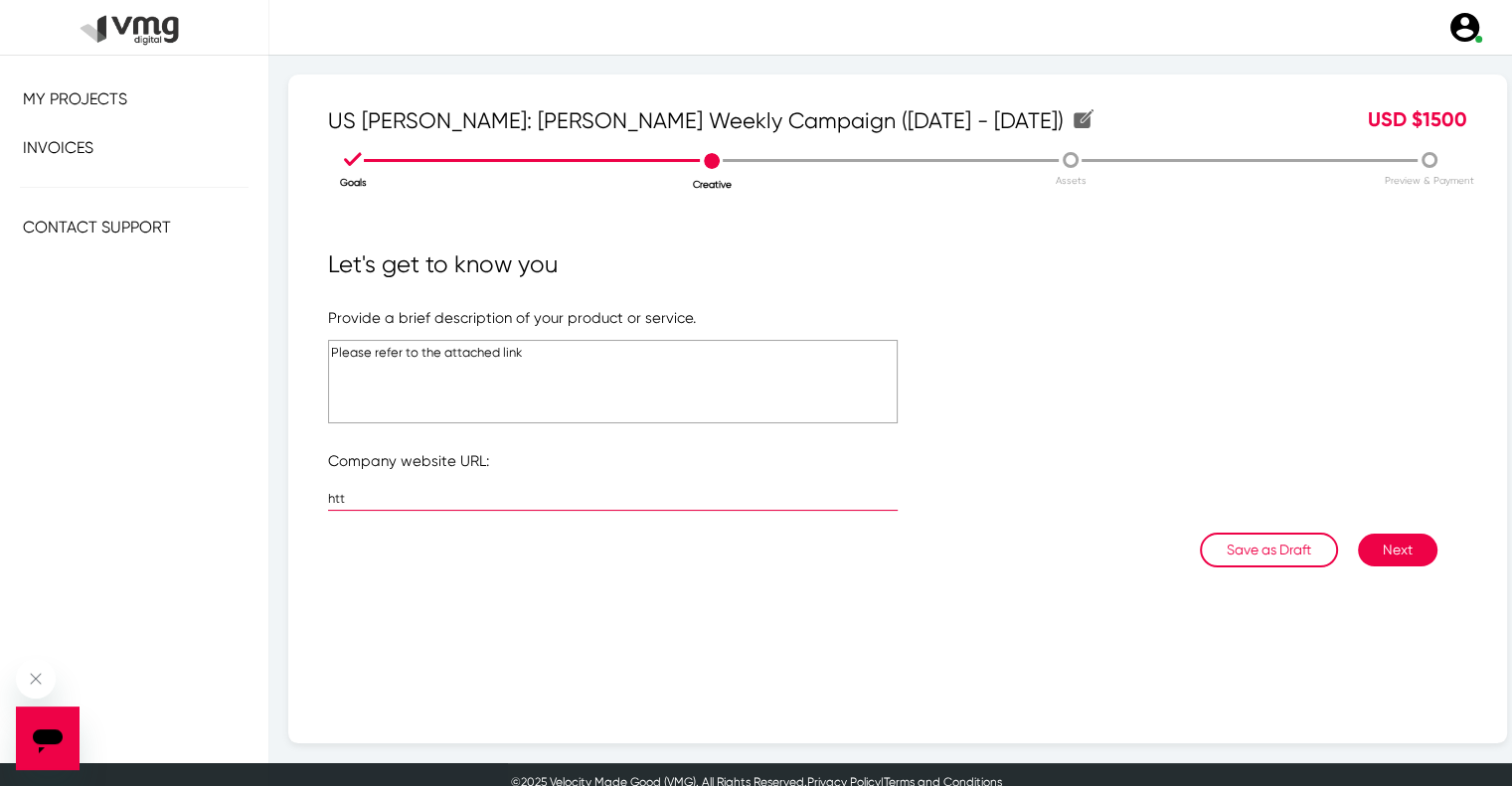 type on "[URL][DOMAIN_NAME]" 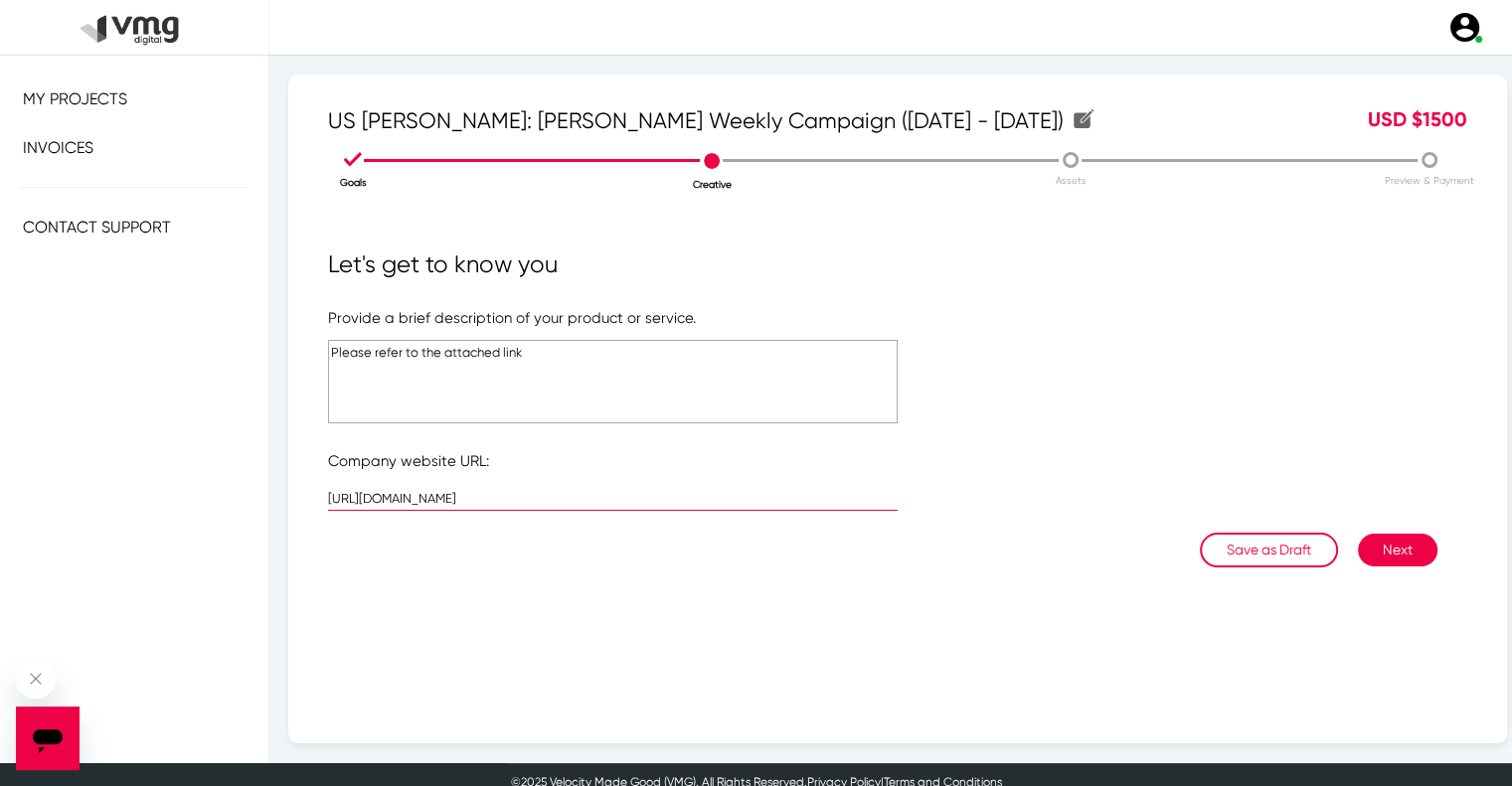 click on "Please refer to the attached link" 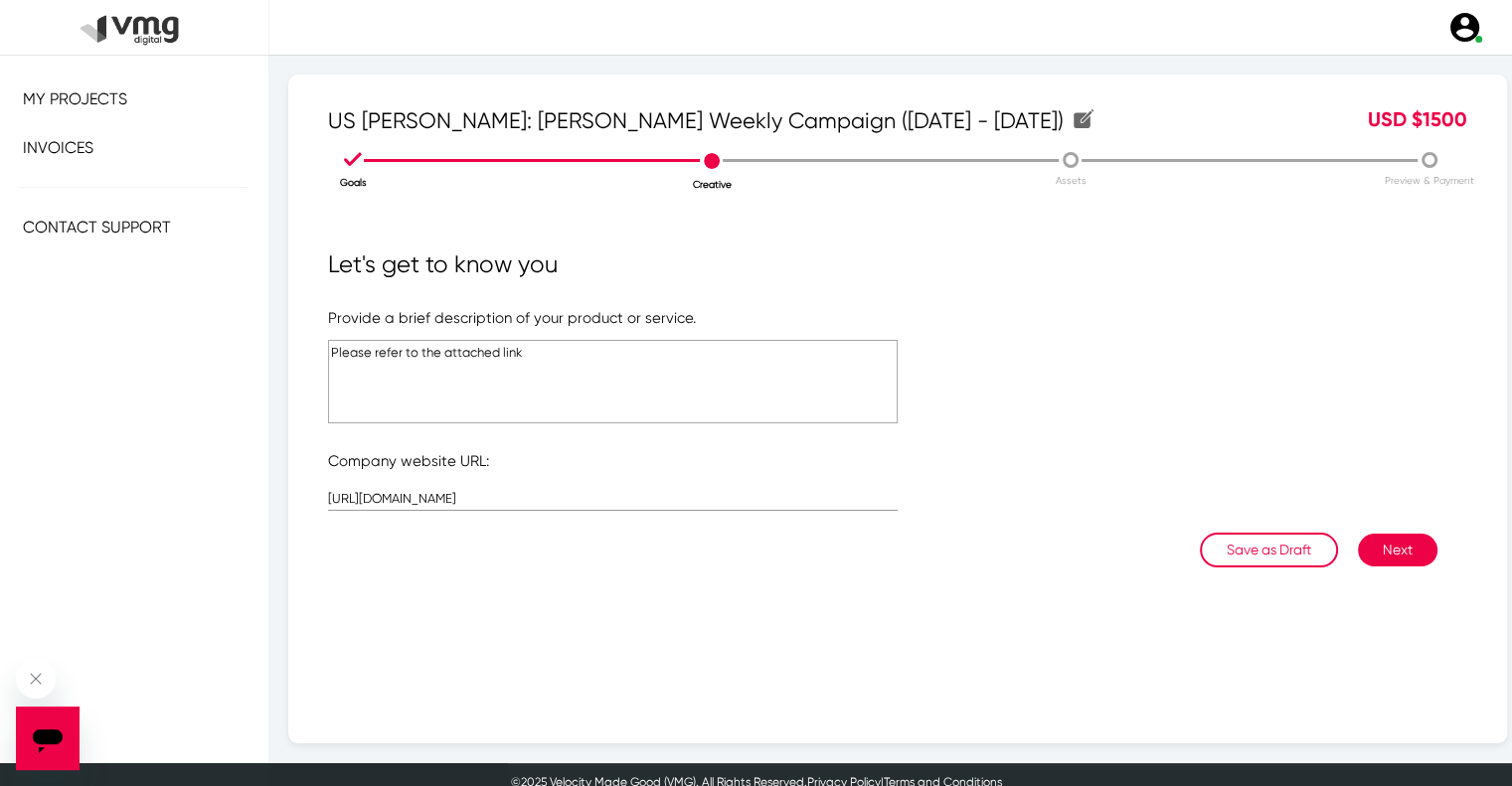click on "Please refer to the attached link" 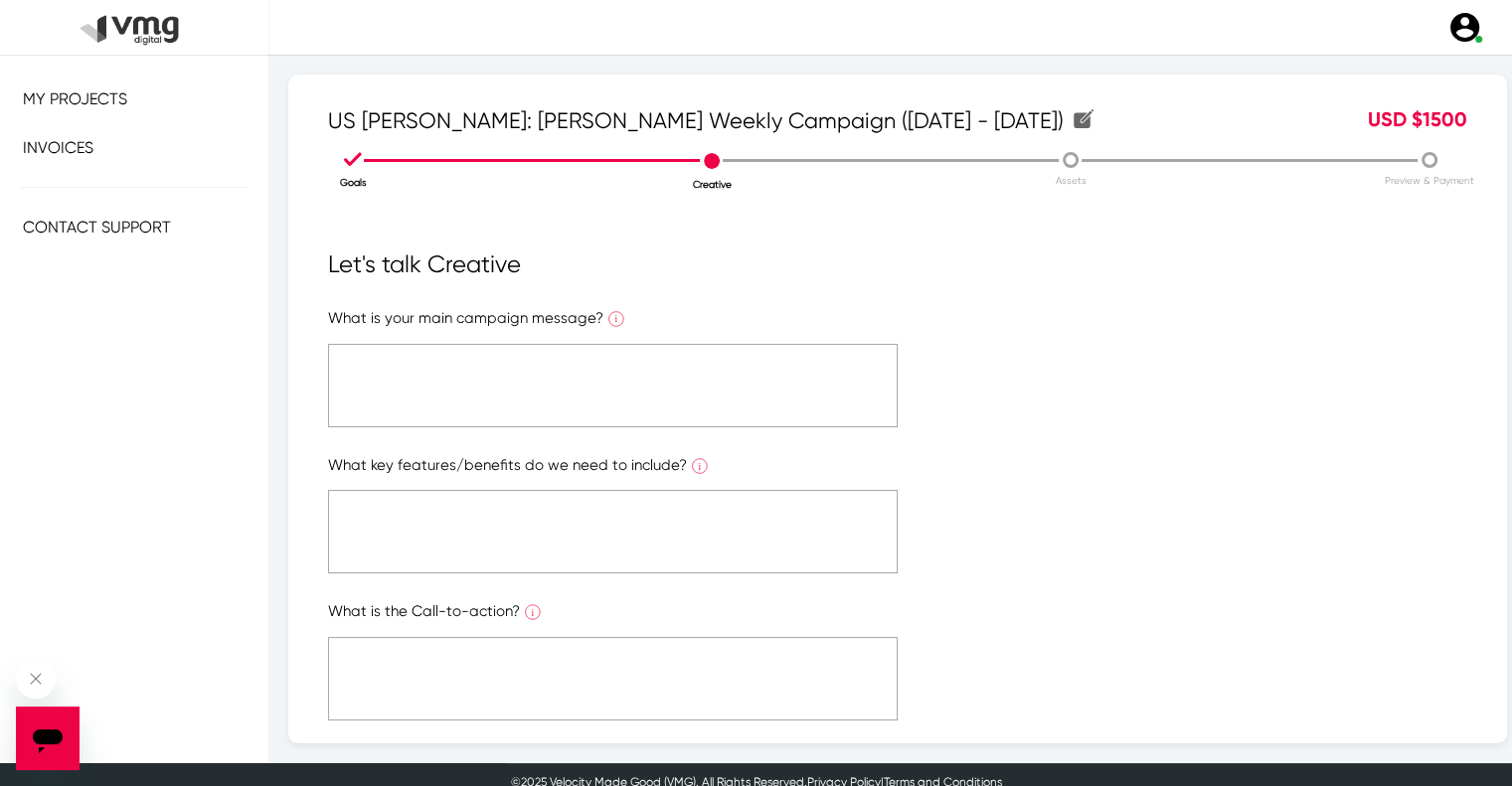 click 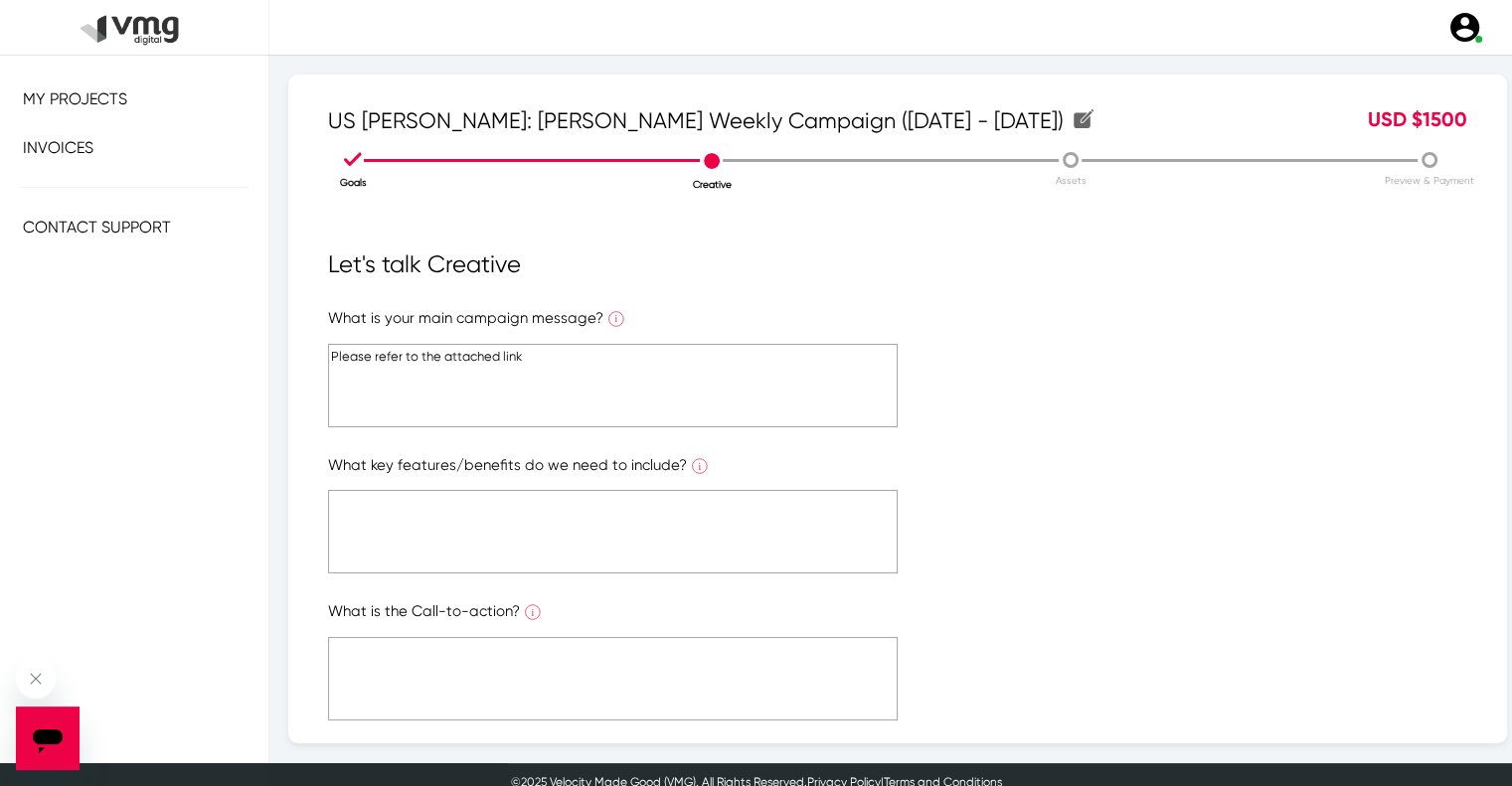 type on "Please refer to the attached link" 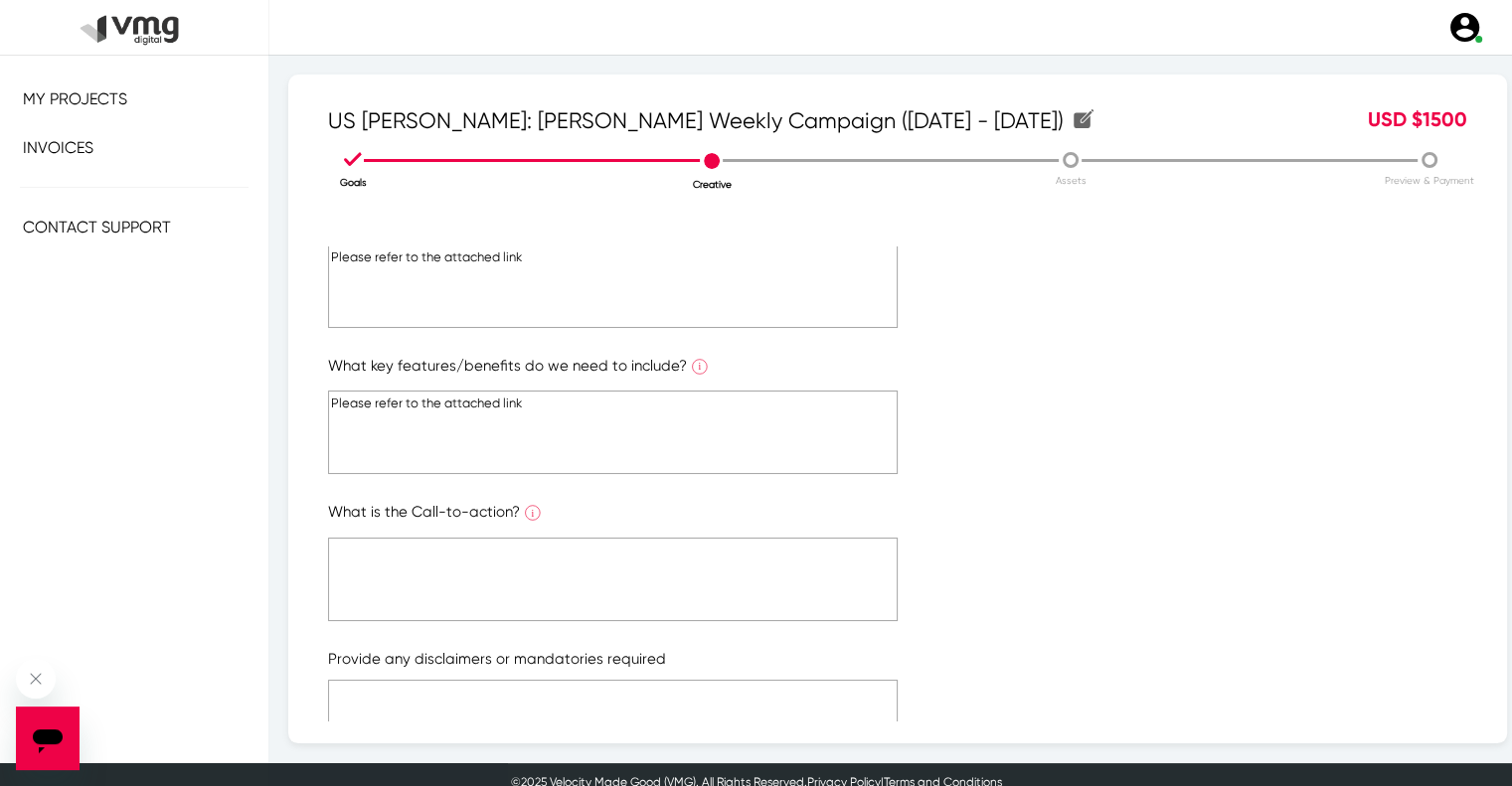 type on "Please refer to the attached link" 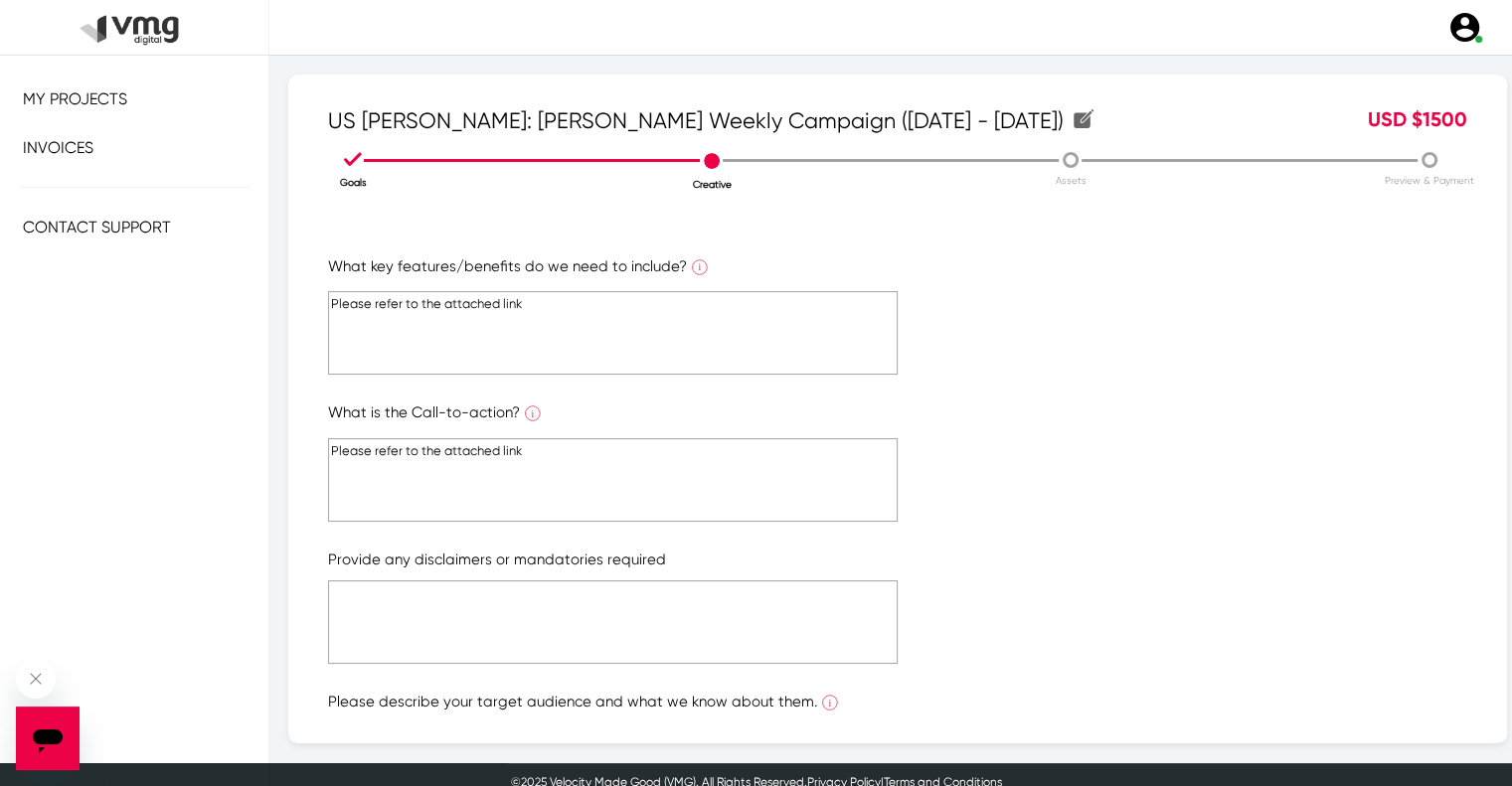 type on "Please refer to the attached link" 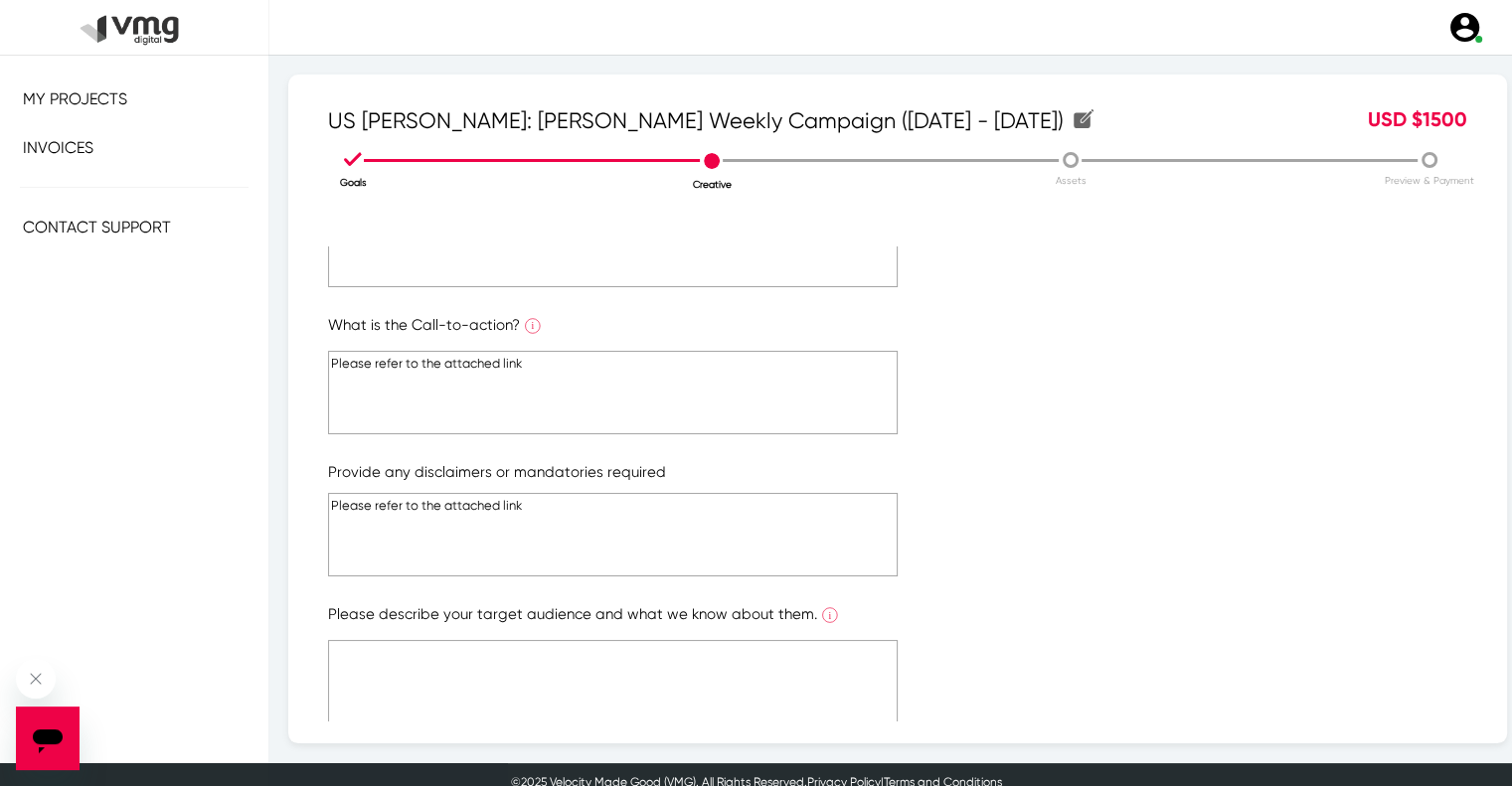 scroll, scrollTop: 356, scrollLeft: 0, axis: vertical 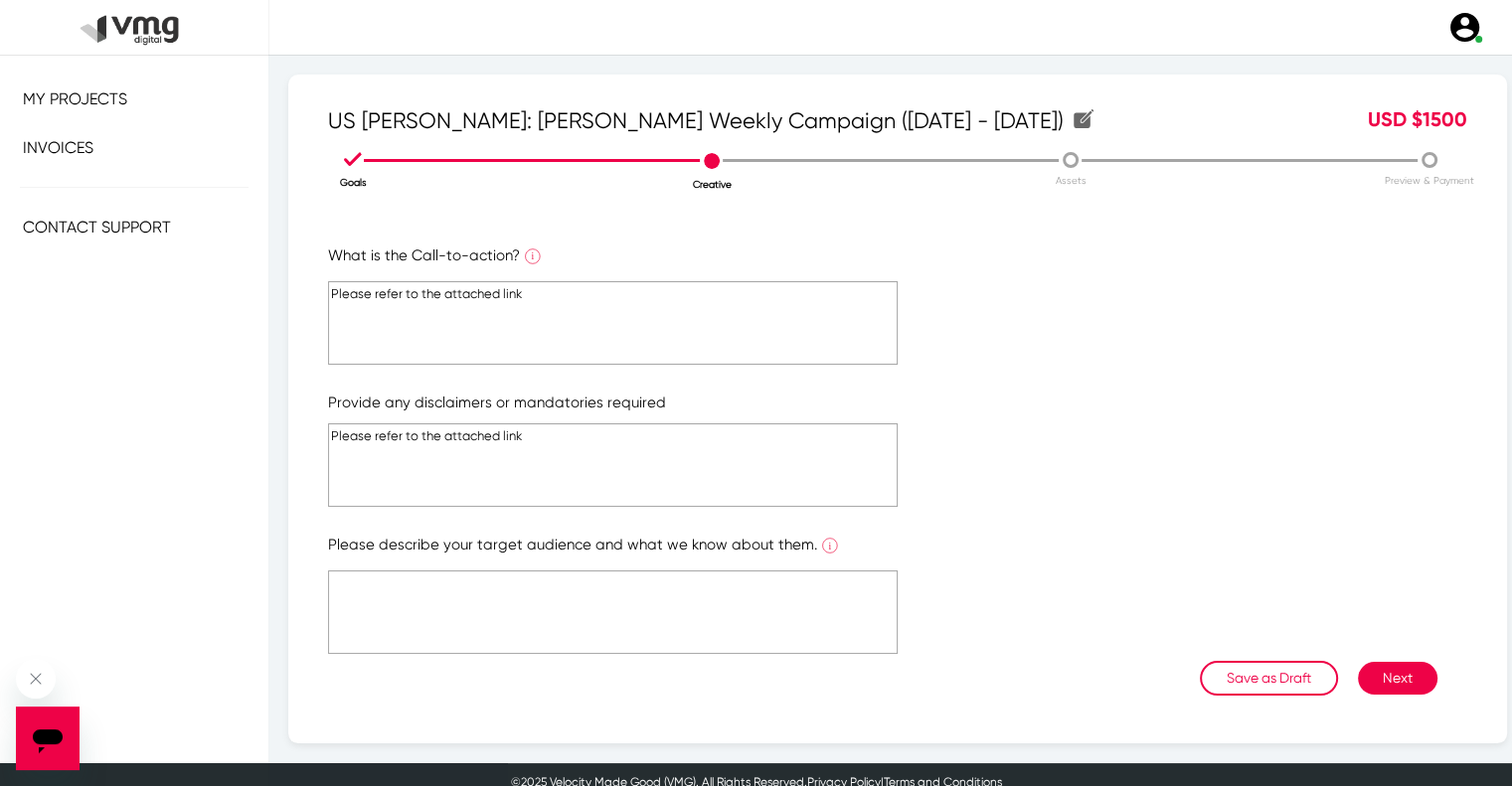 type on "Please refer to the attached link" 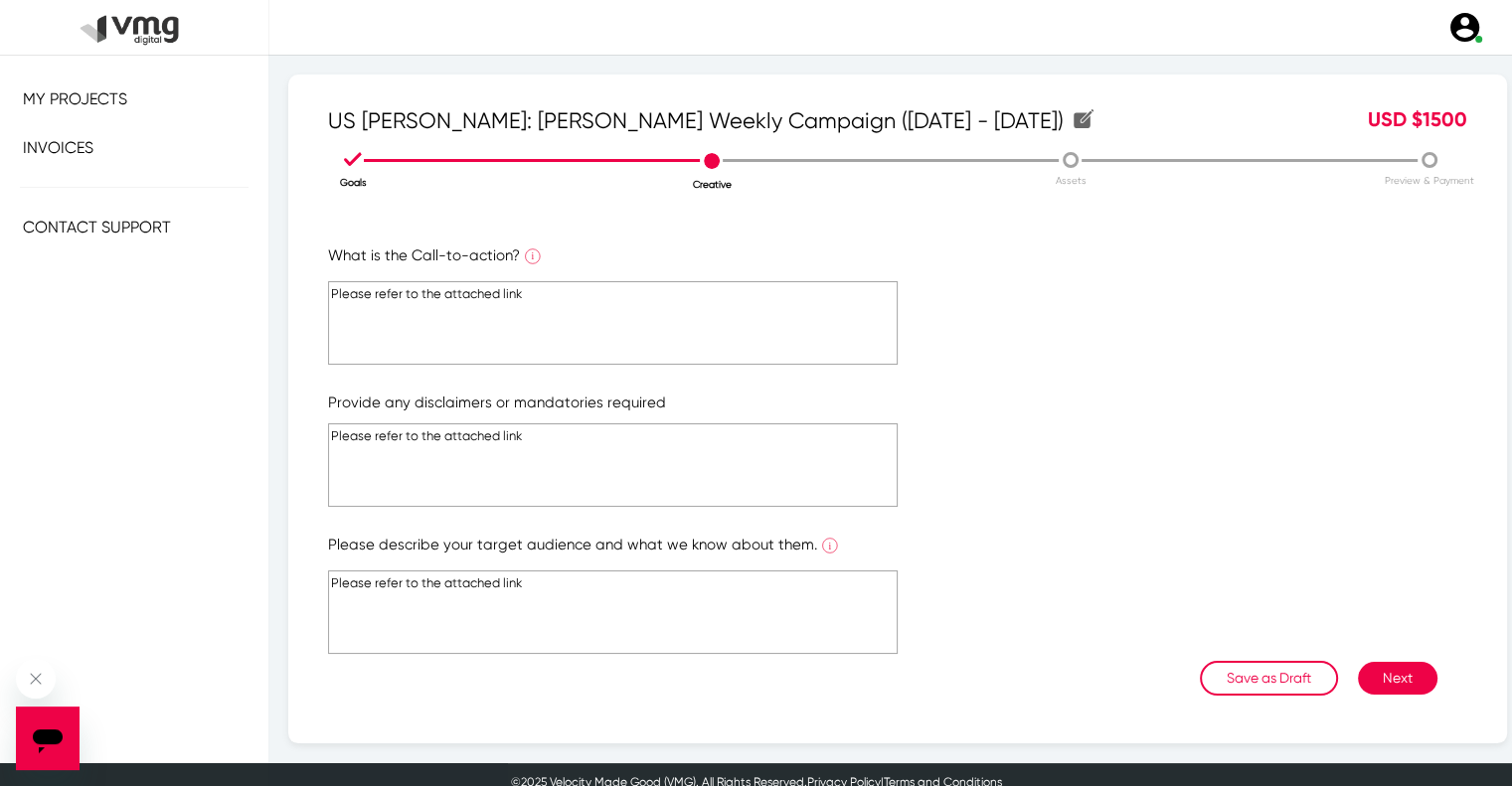 type on "Please refer to the attached link" 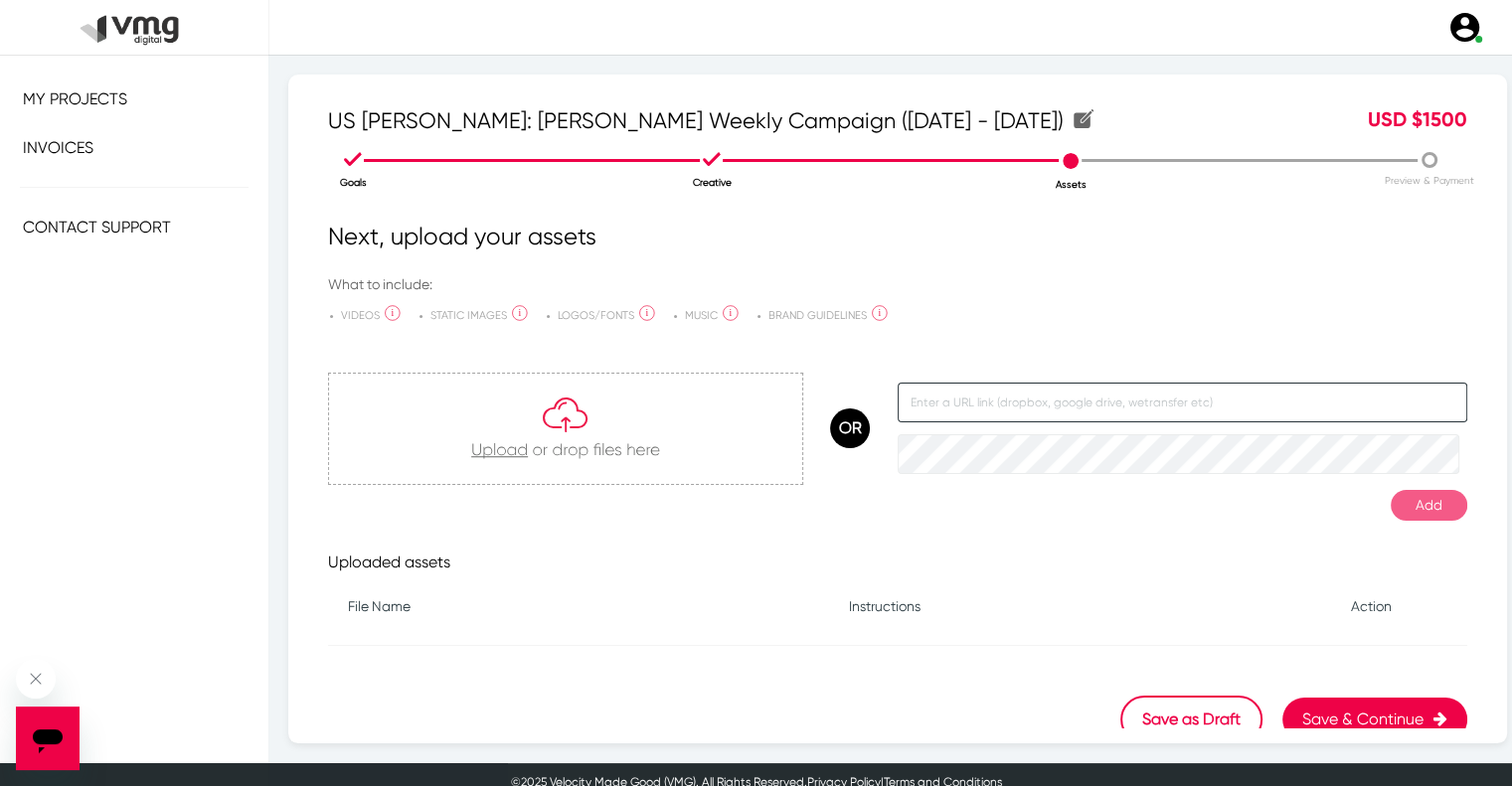 click 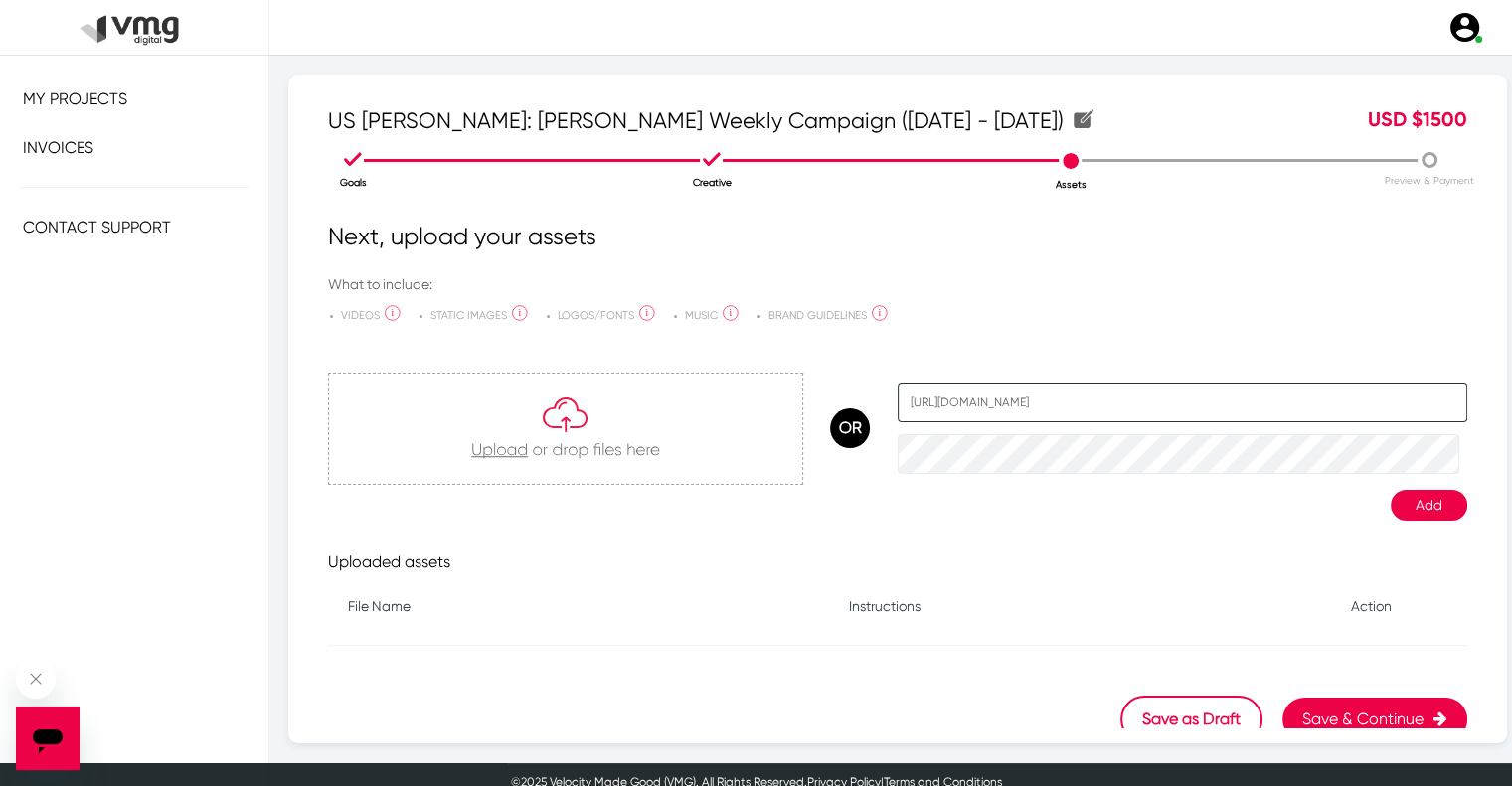 scroll, scrollTop: 0, scrollLeft: 72, axis: horizontal 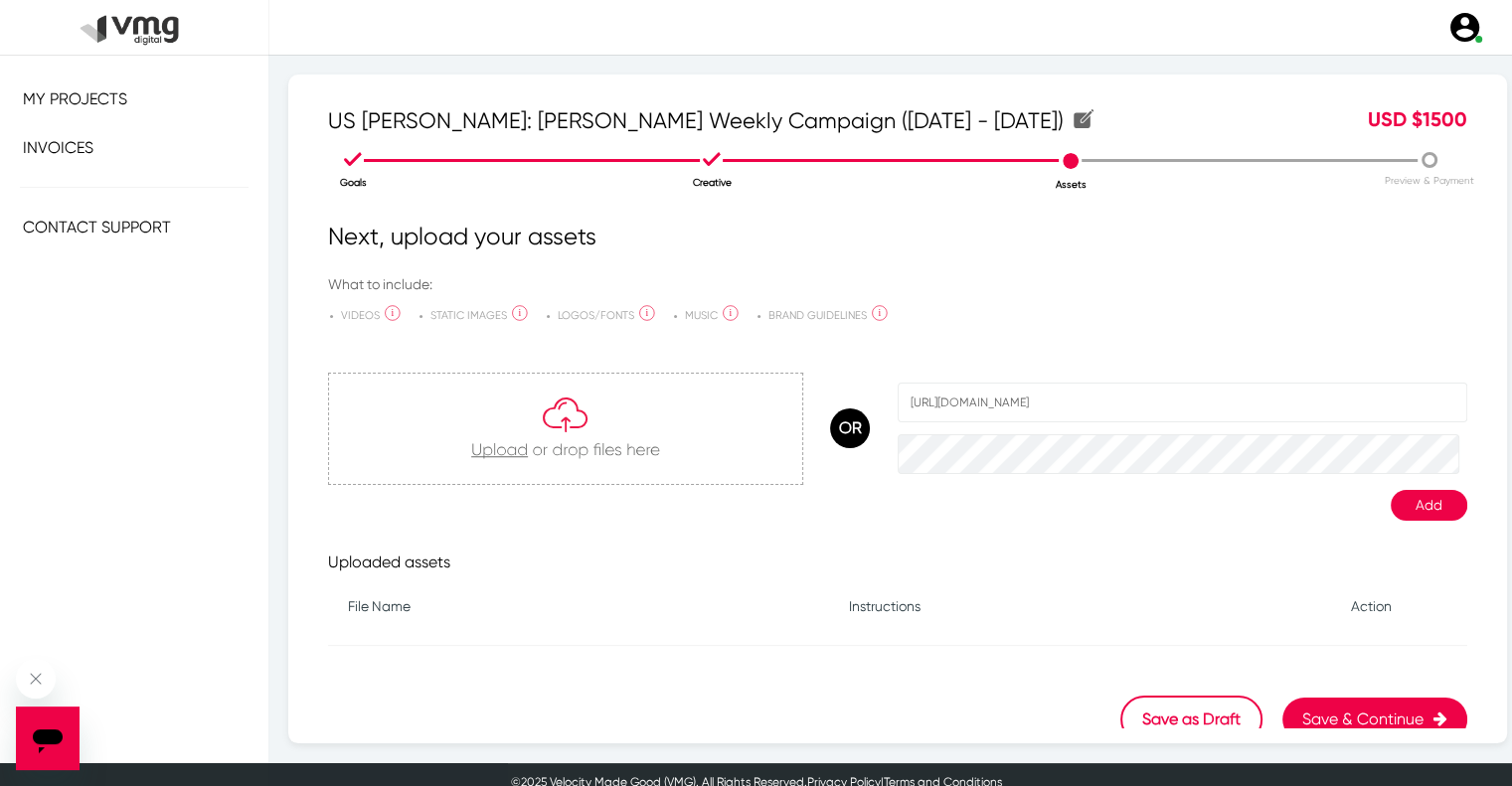 click on "Add" 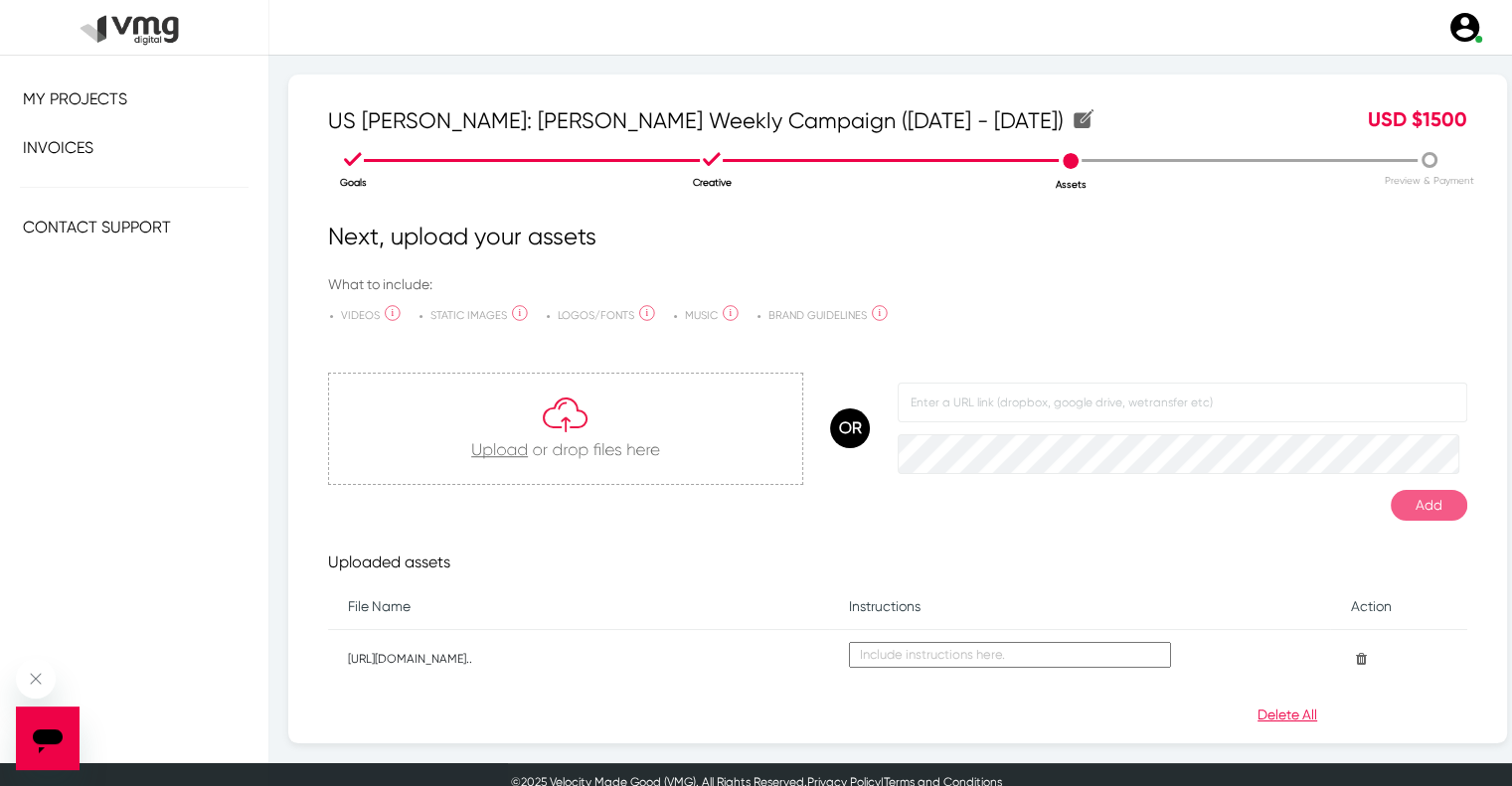 scroll, scrollTop: 0, scrollLeft: 0, axis: both 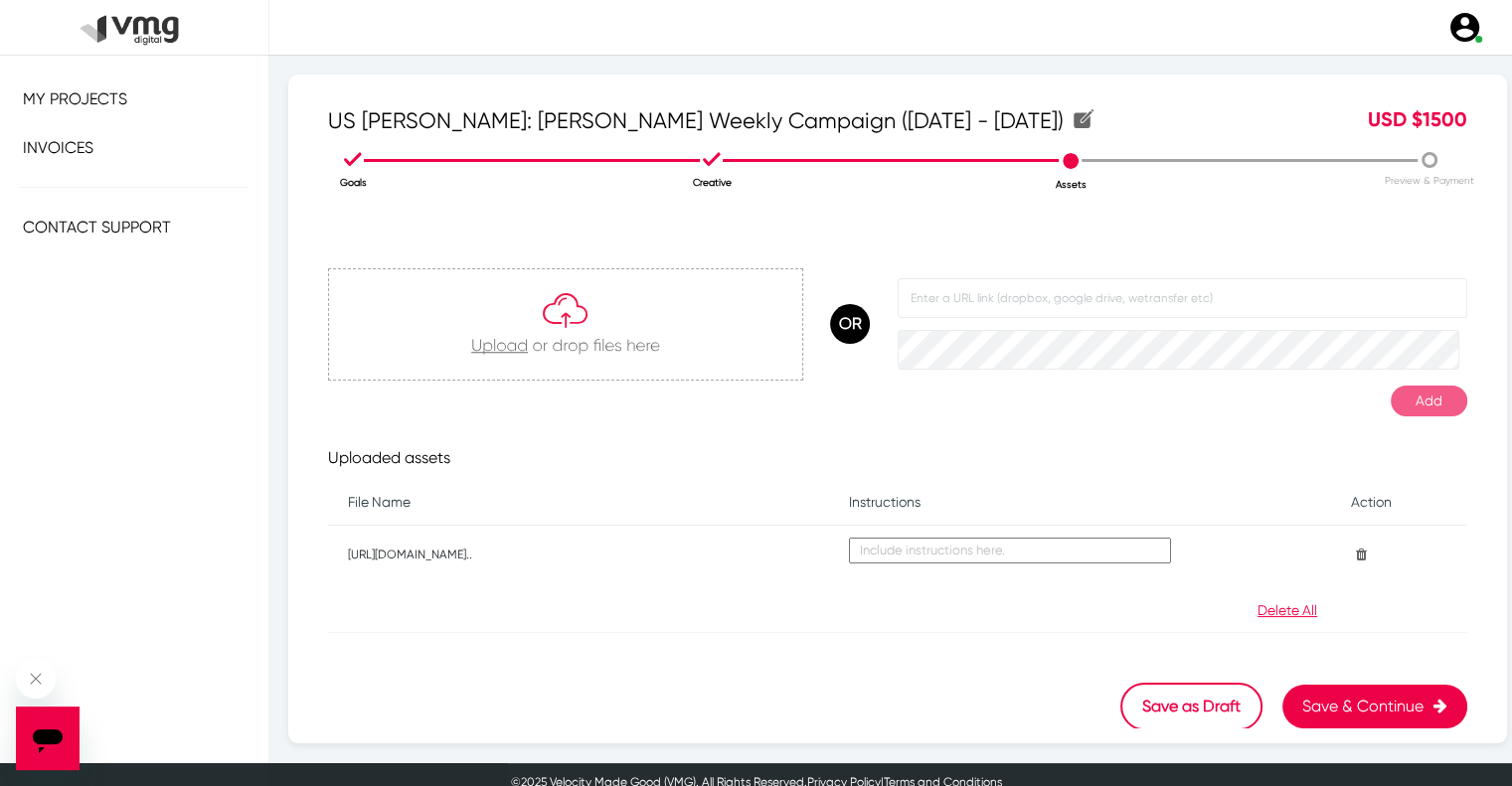 click on "Save & Continue" at bounding box center [1375, 707] 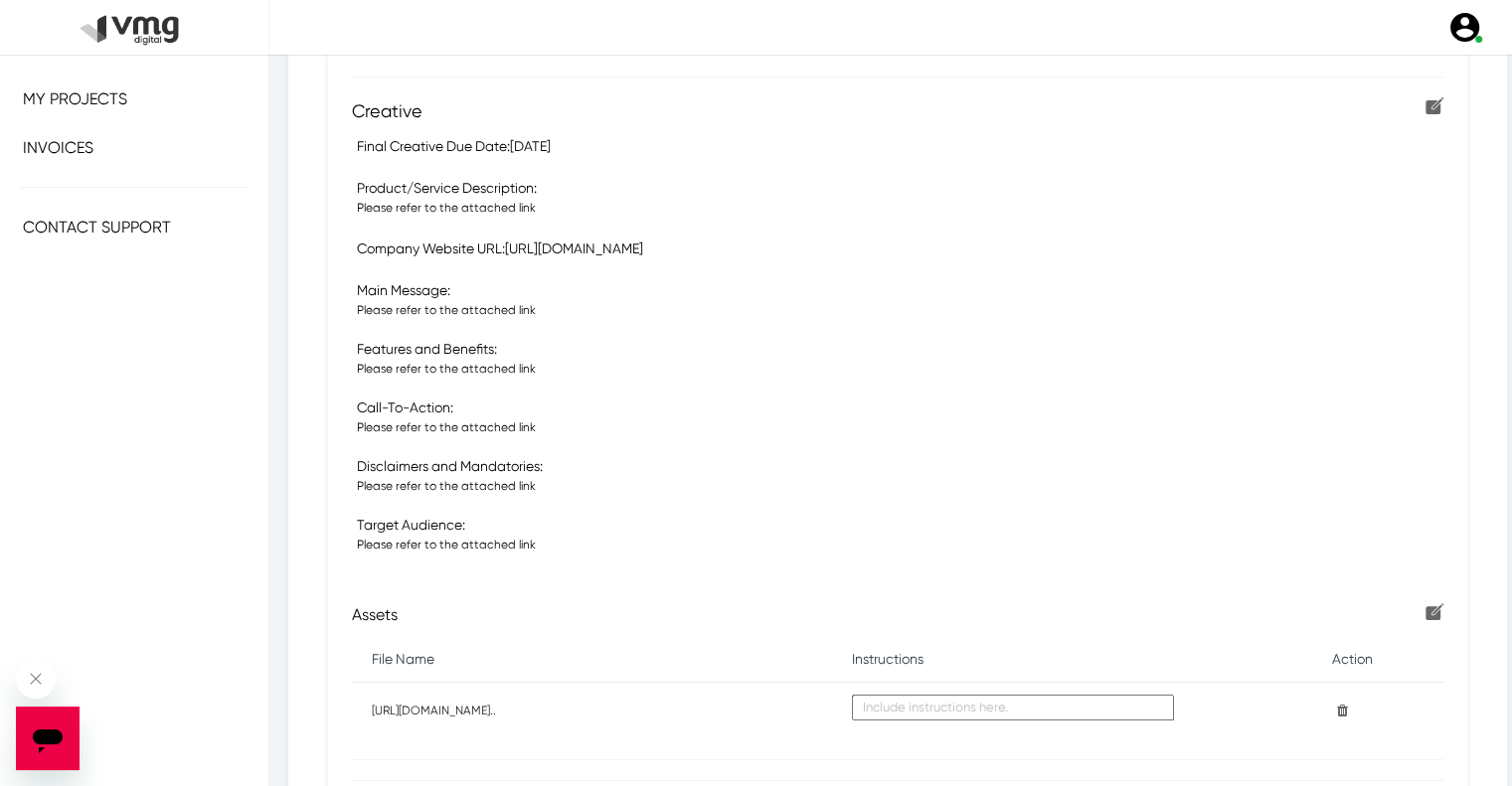 scroll, scrollTop: 618, scrollLeft: 0, axis: vertical 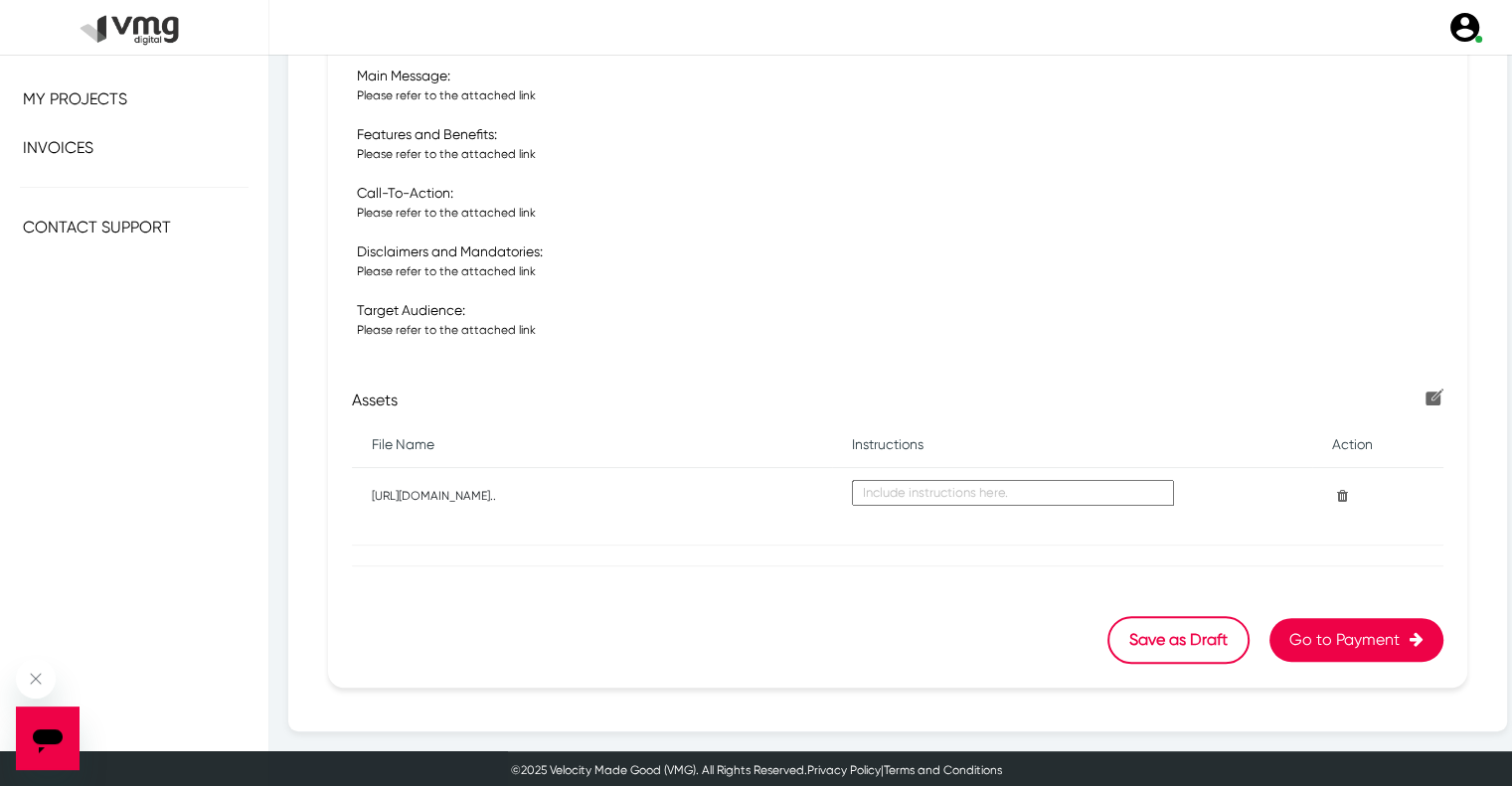 click on "Go to Payment" at bounding box center [1356, 640] 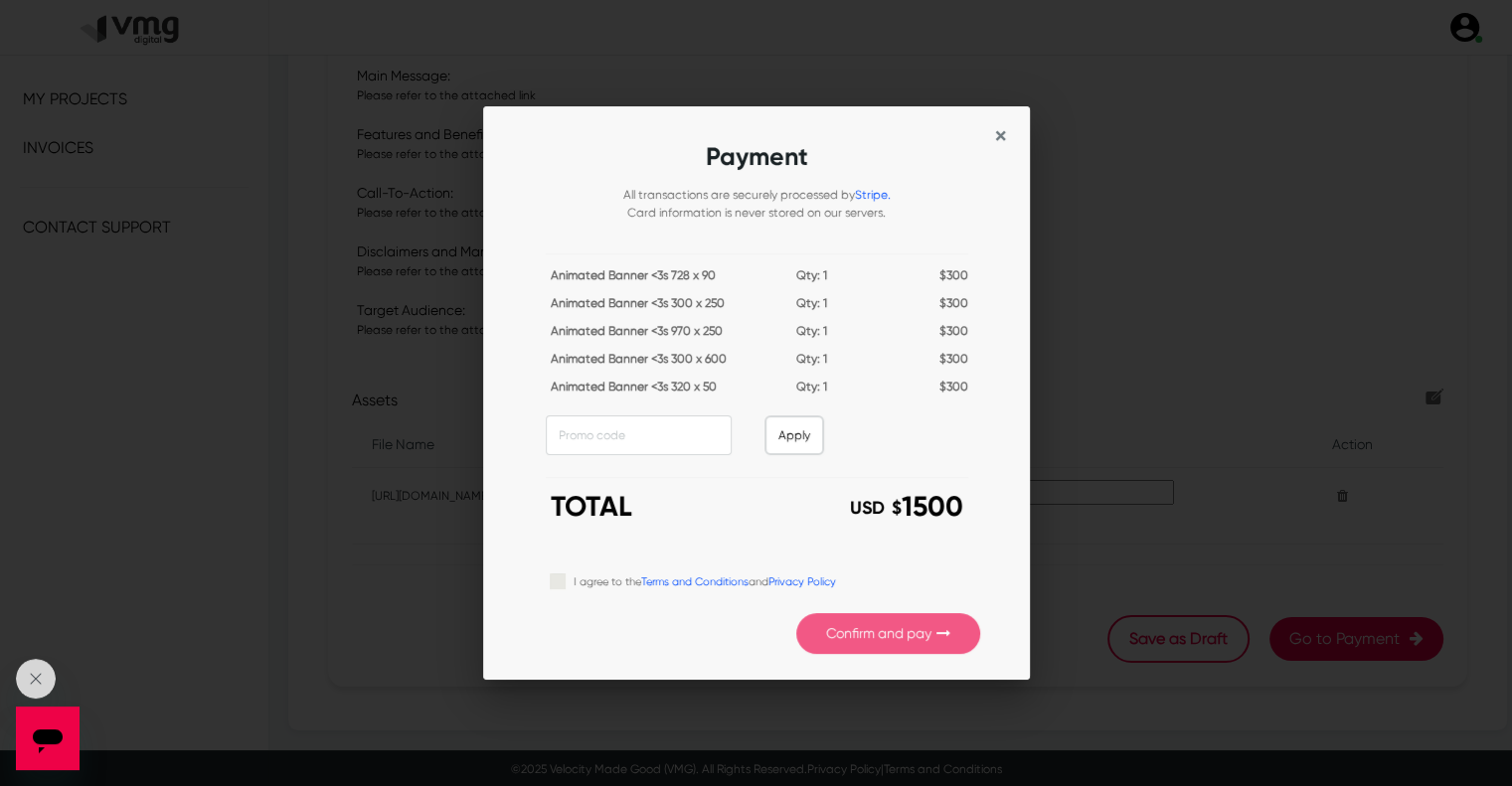 scroll, scrollTop: 0, scrollLeft: 0, axis: both 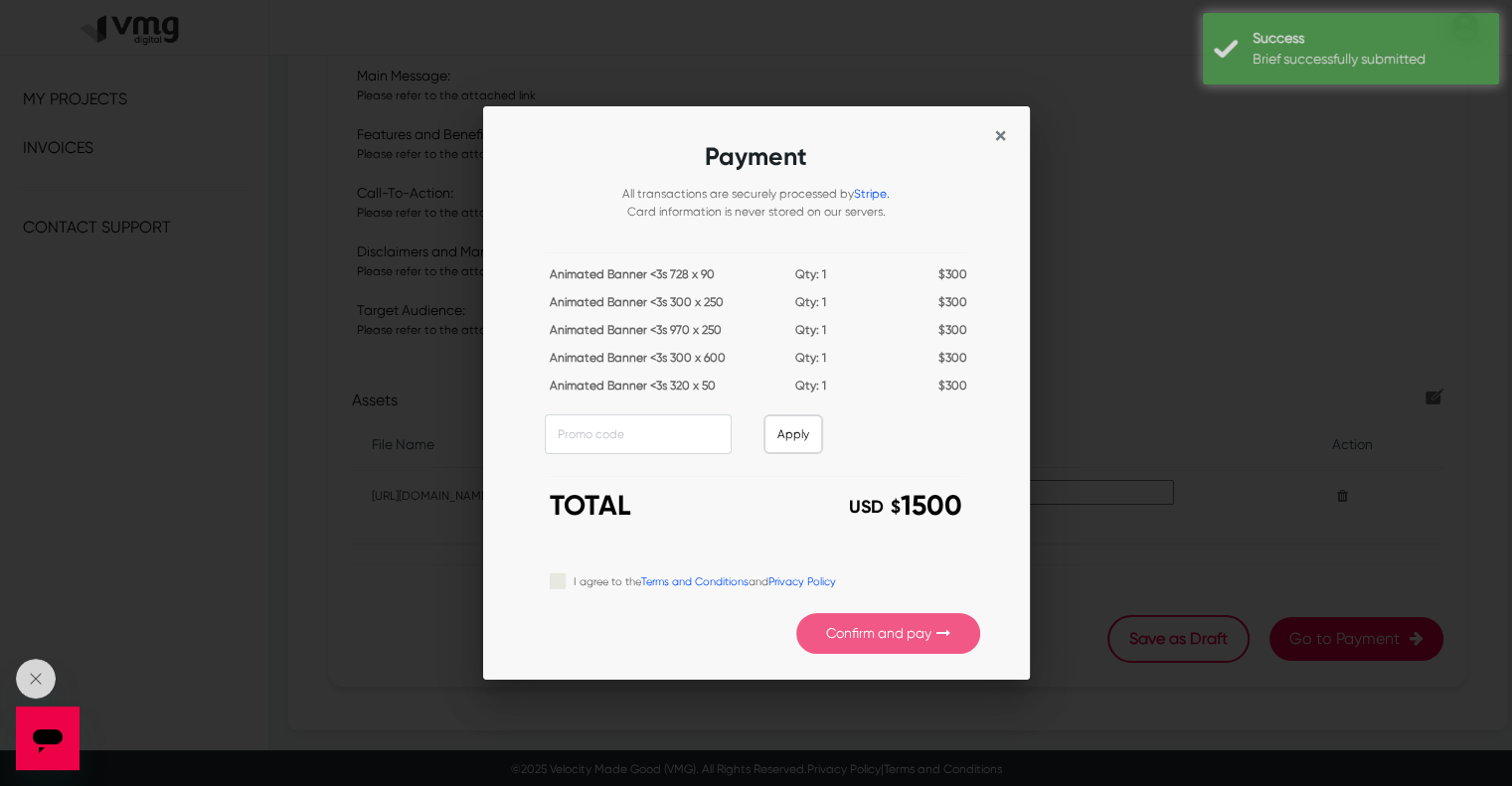 click on "×" at bounding box center [1000, 136] 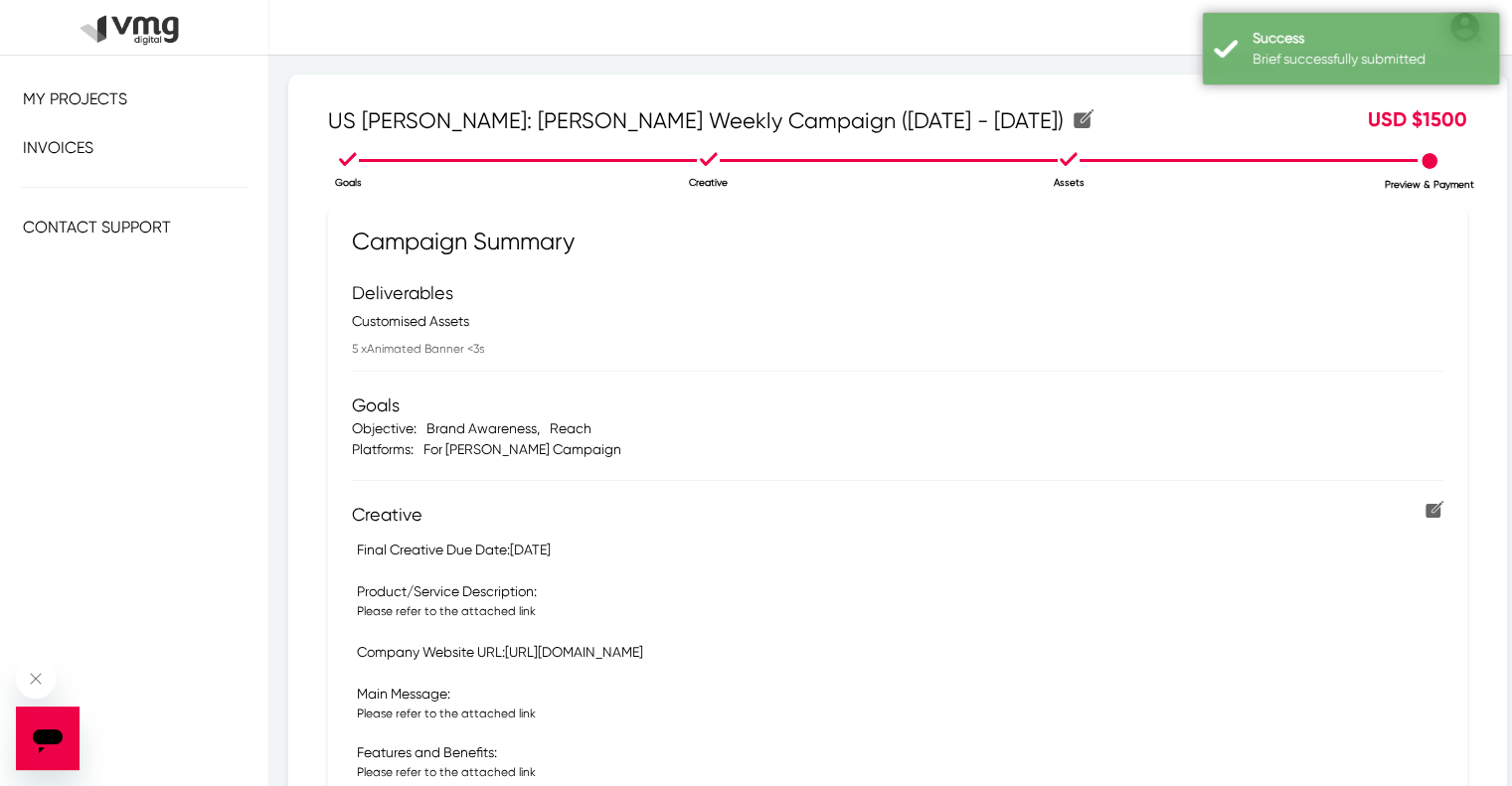 scroll, scrollTop: 618, scrollLeft: 0, axis: vertical 